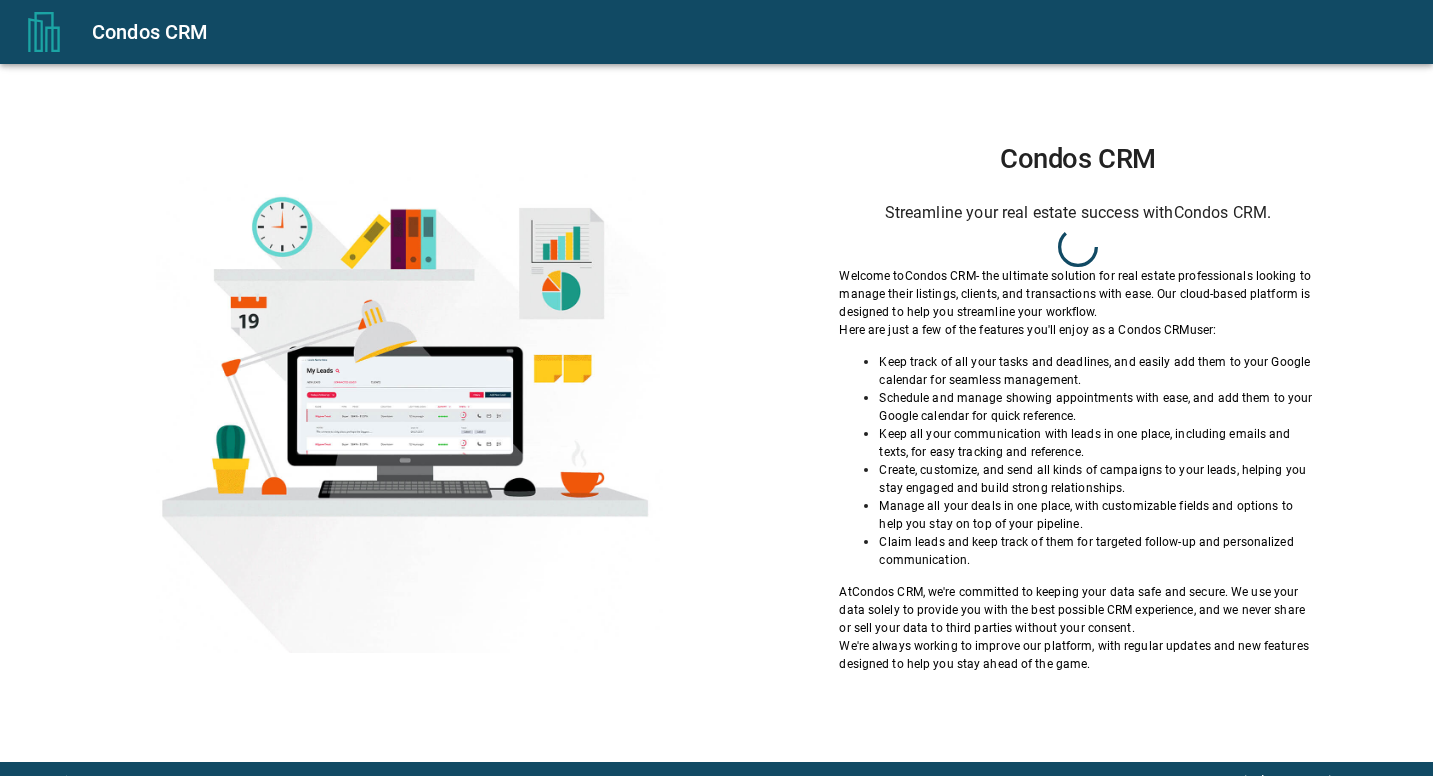 scroll, scrollTop: 0, scrollLeft: 0, axis: both 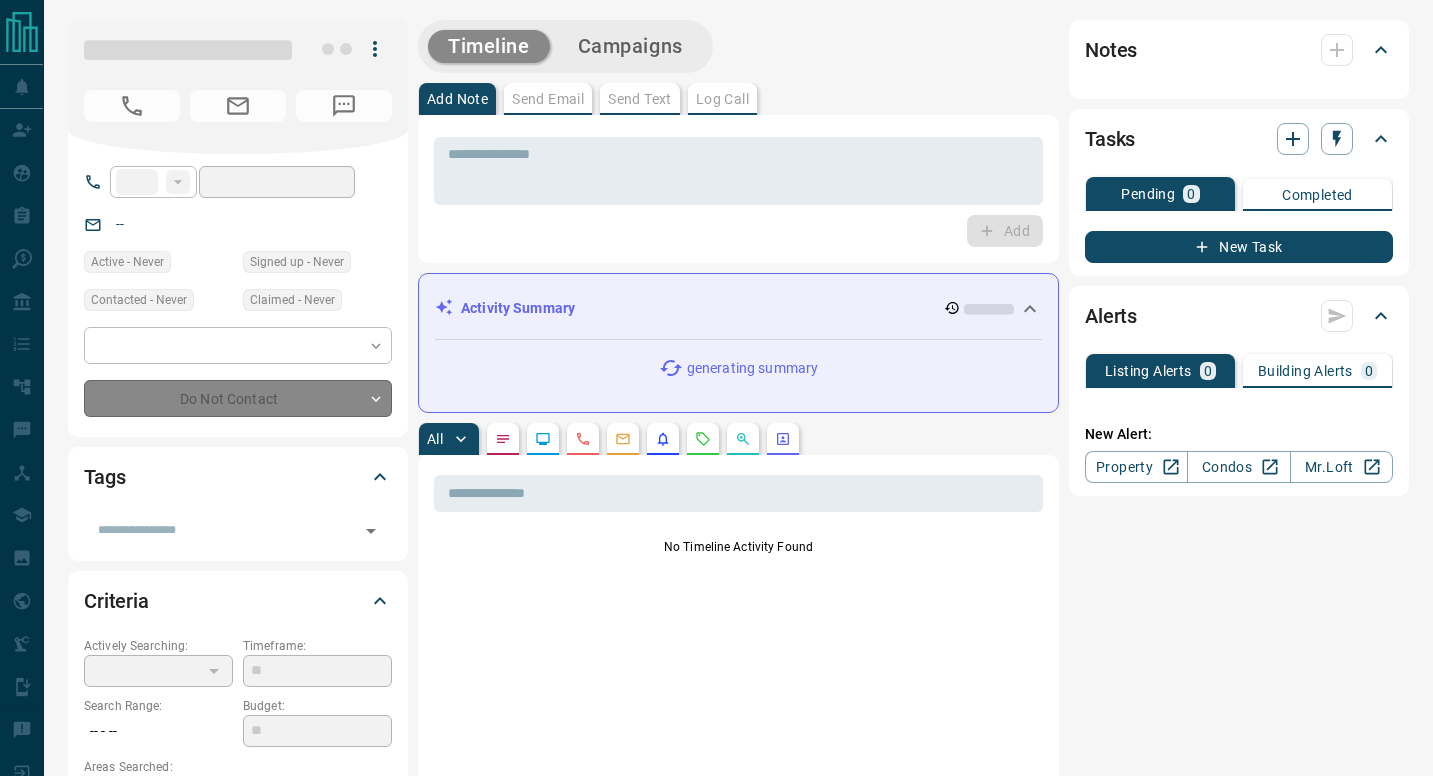 type on "**" 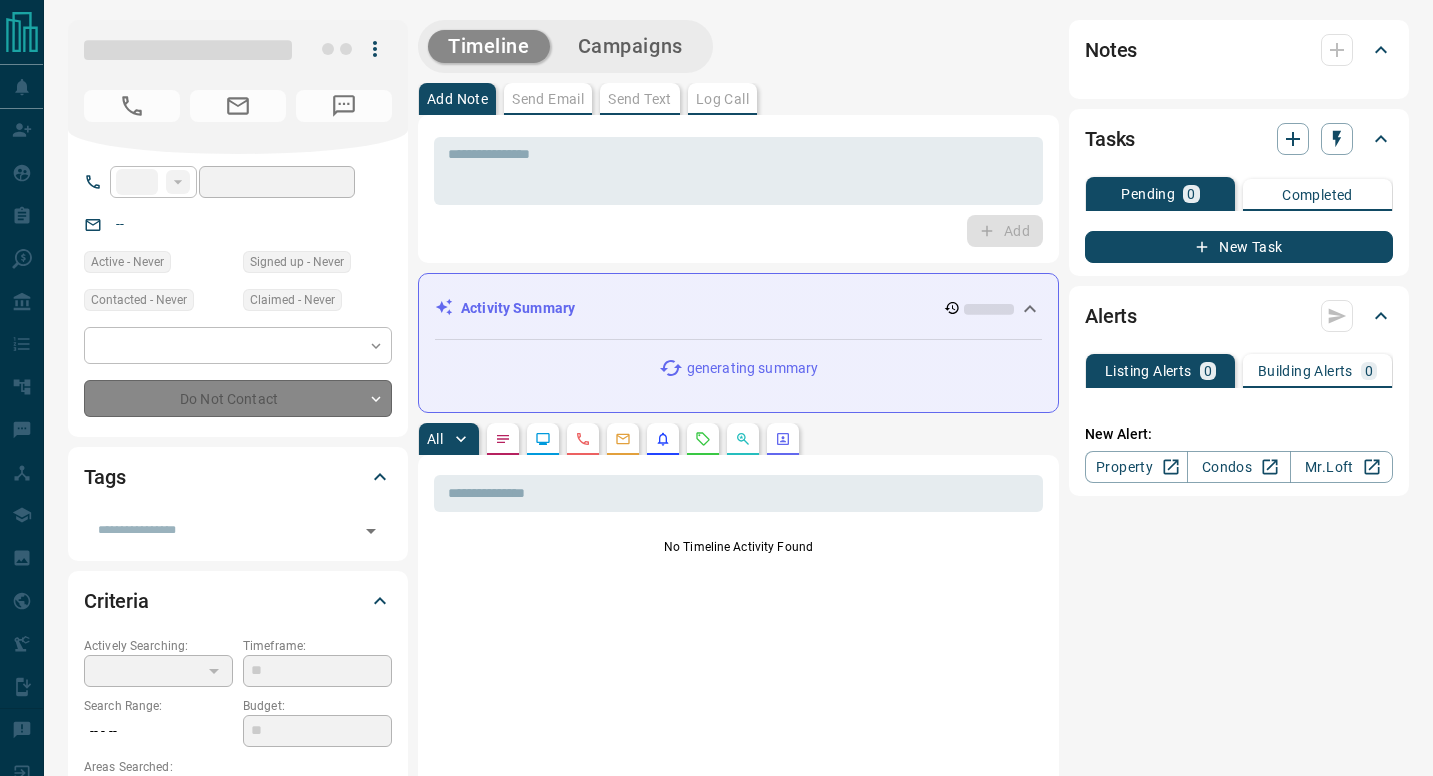 type on "**********" 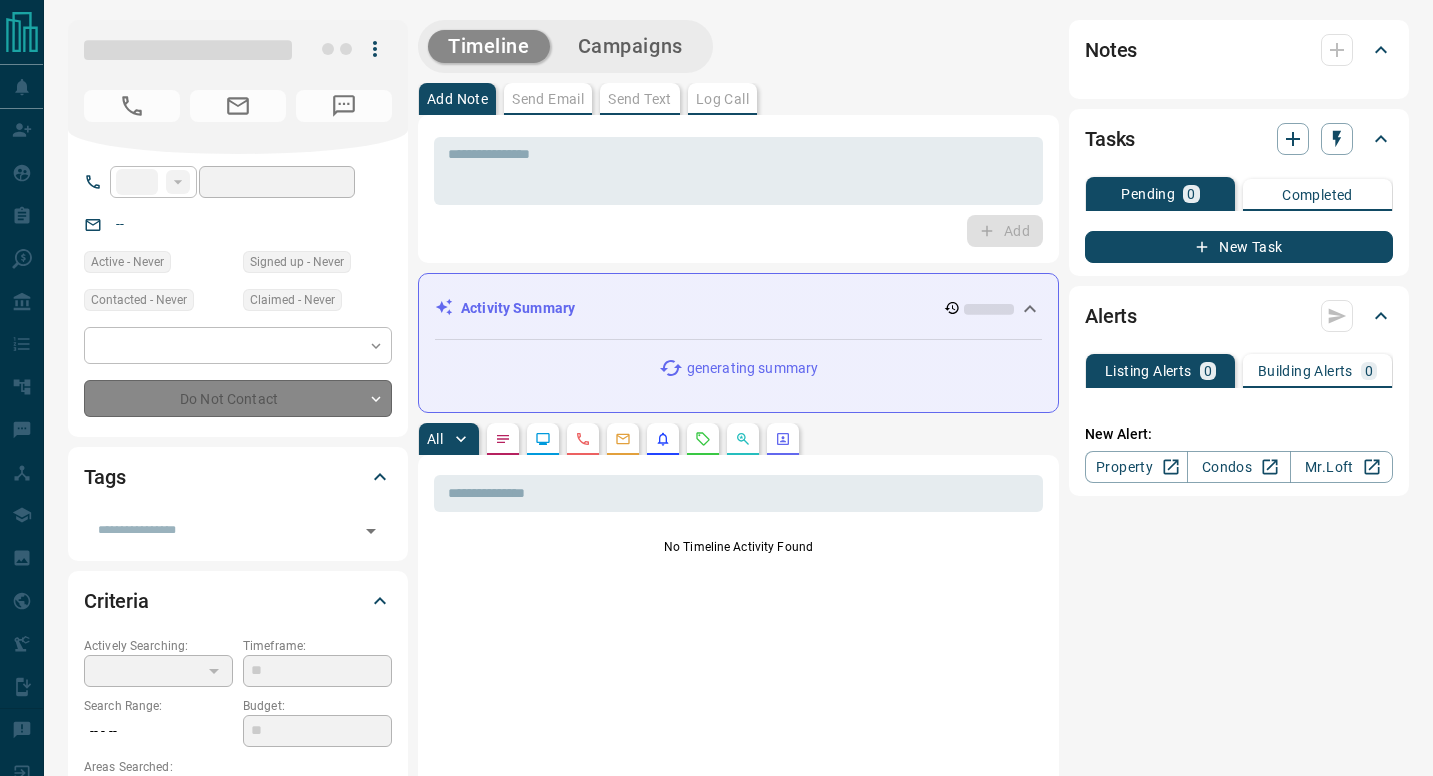 type on "**********" 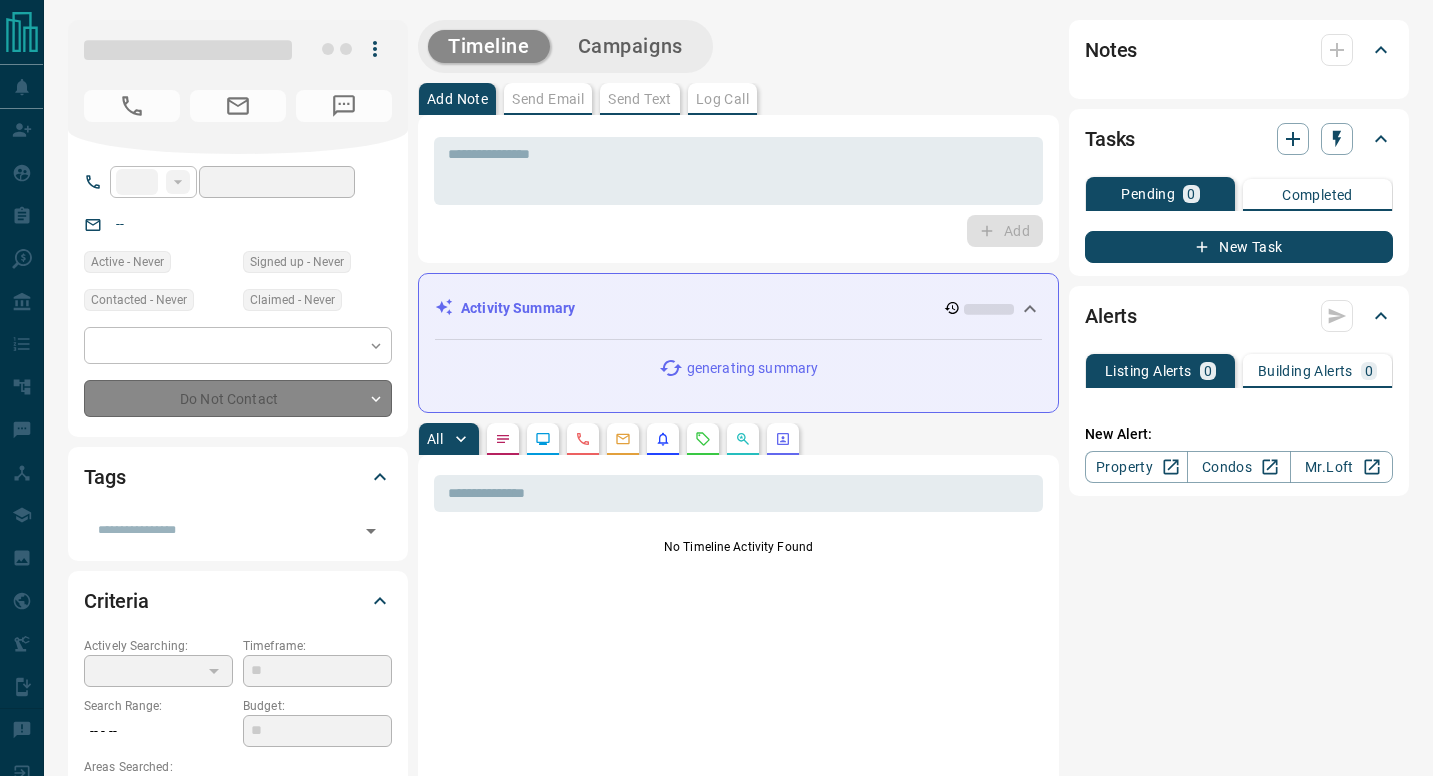 type on "*" 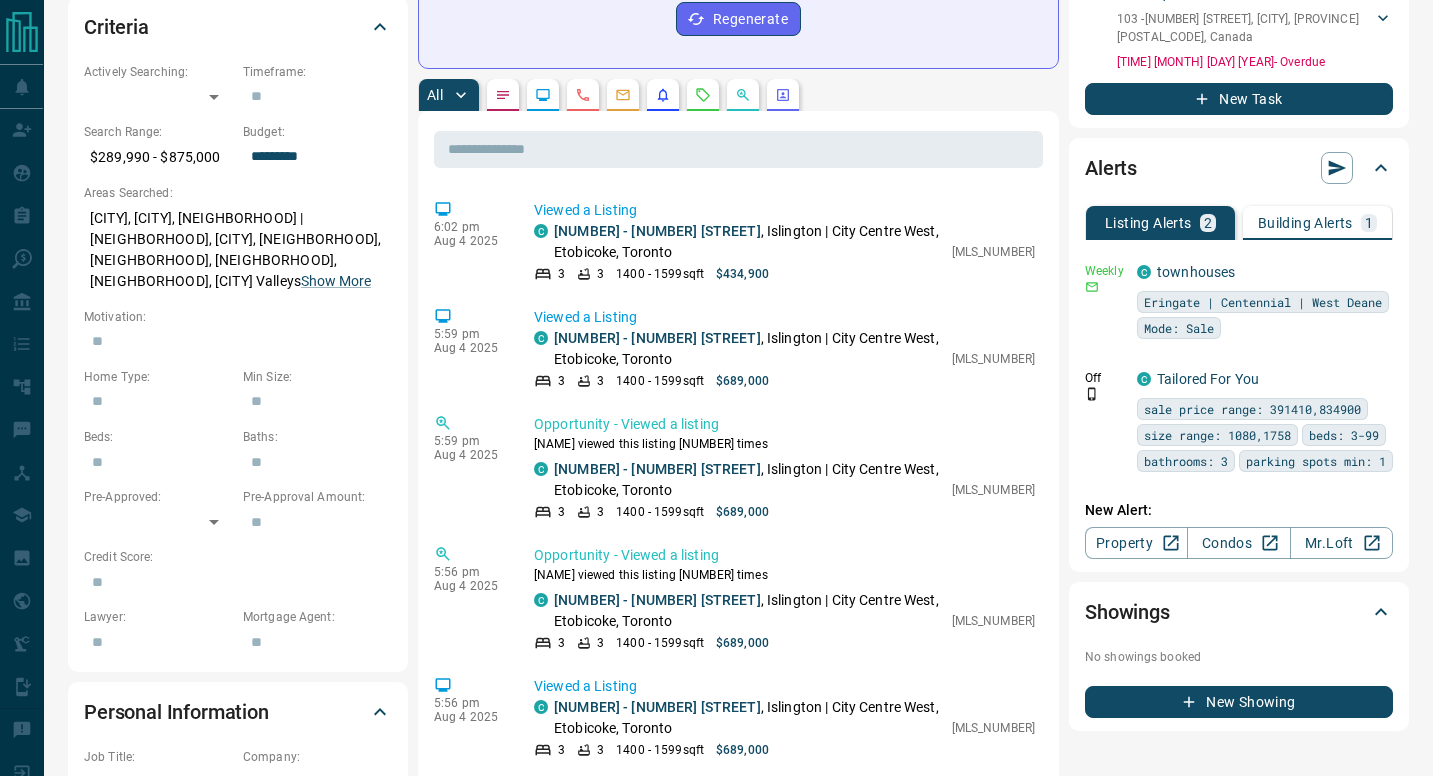 scroll, scrollTop: 575, scrollLeft: 0, axis: vertical 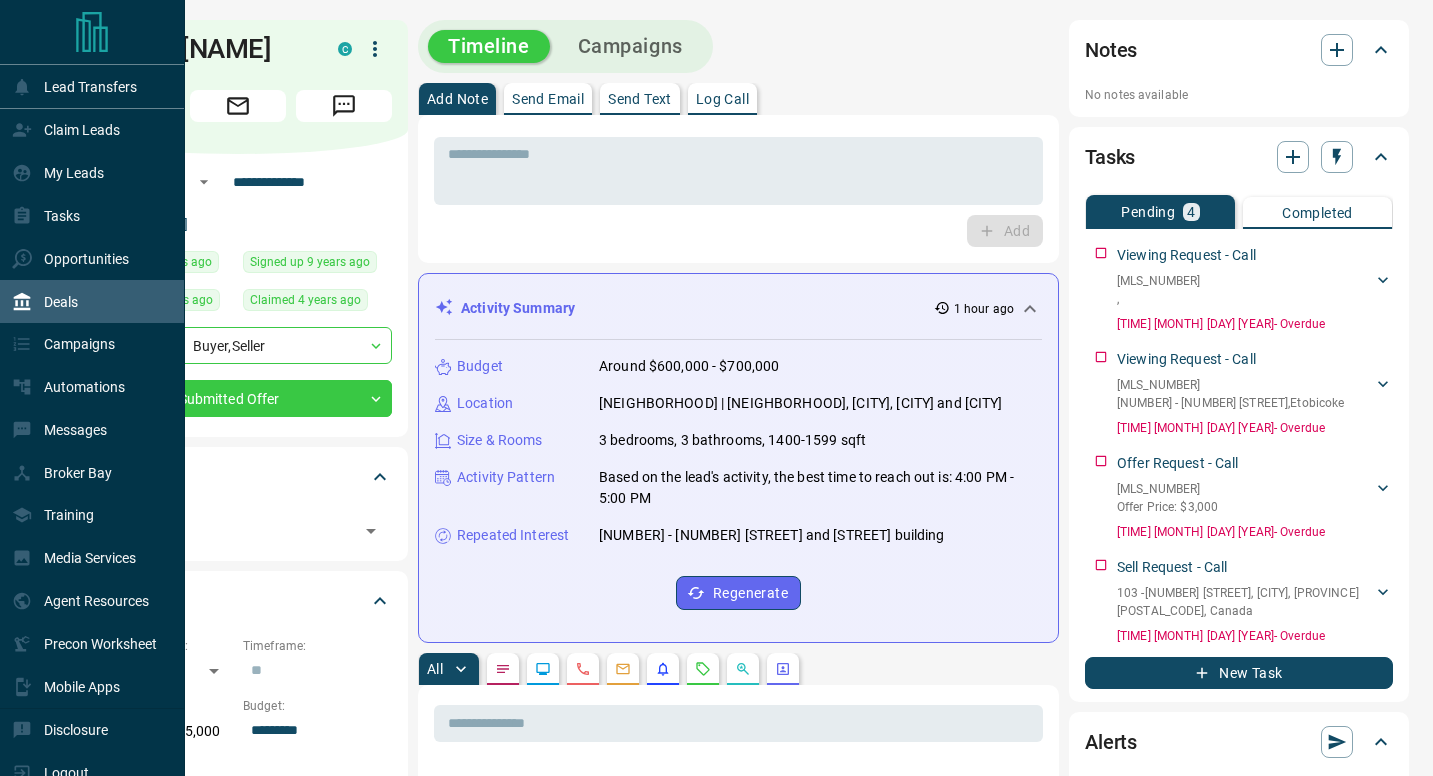 click on "Deals" at bounding box center [61, 302] 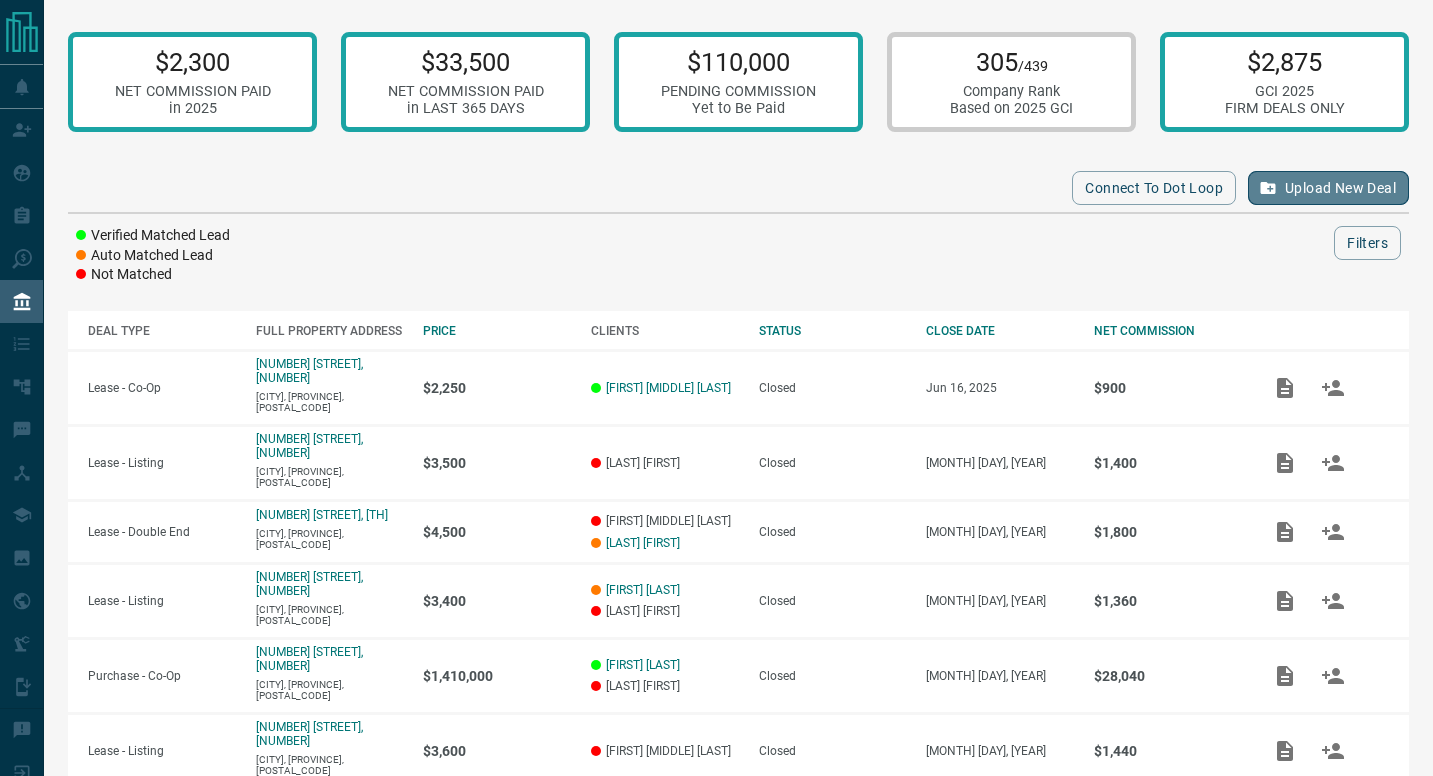 click on "Upload New Deal" at bounding box center (1328, 188) 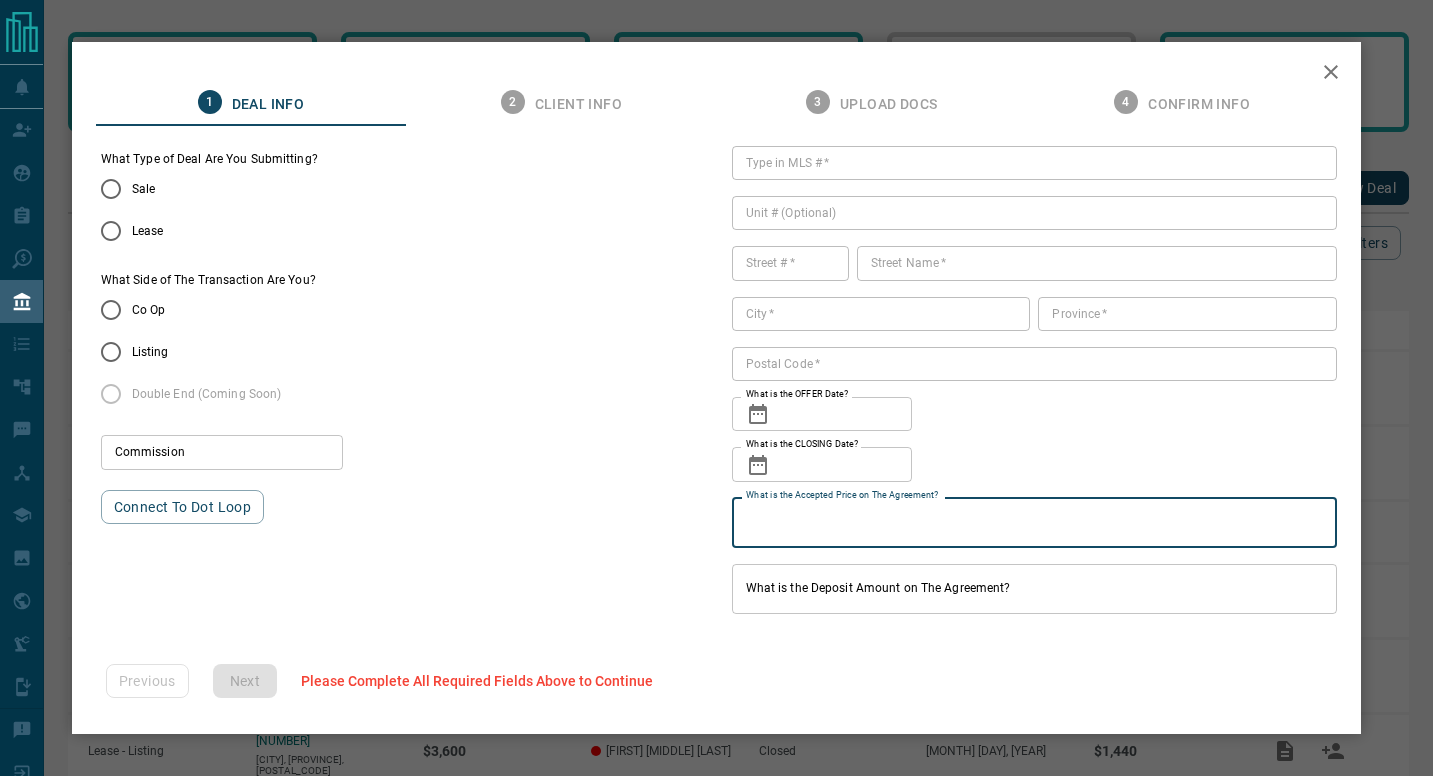 click on "What is the Accepted Price on The Agreement?" at bounding box center [1035, 523] 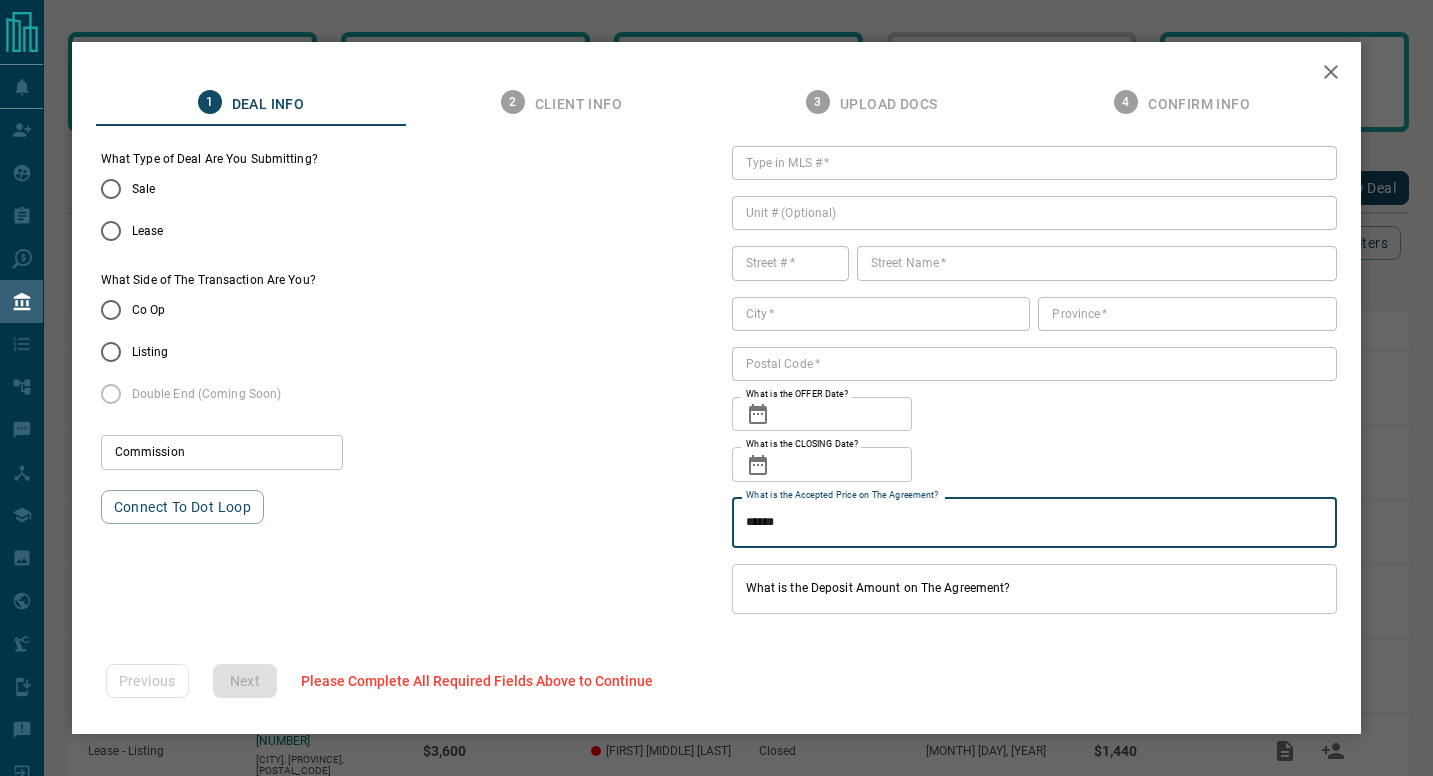 type on "******" 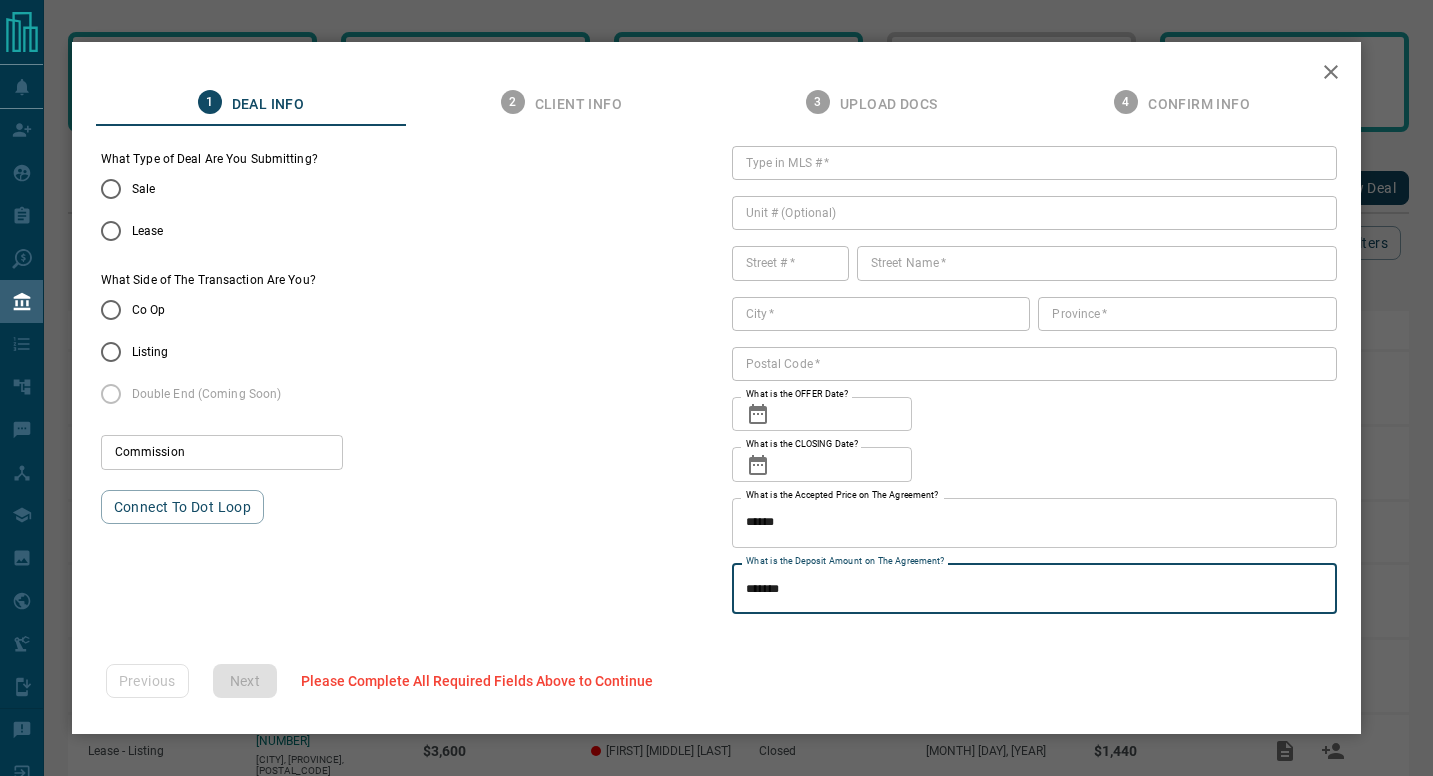 type on "*******" 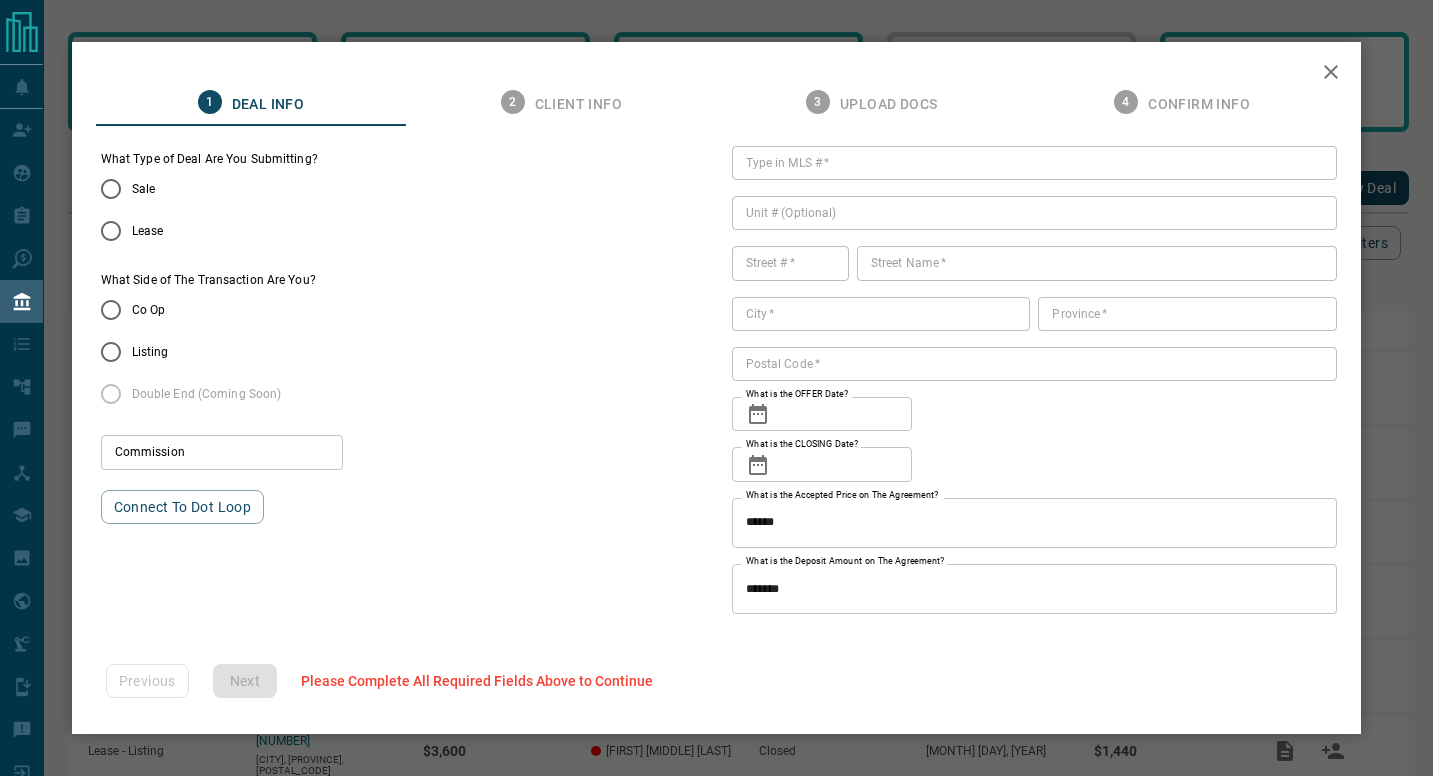 click 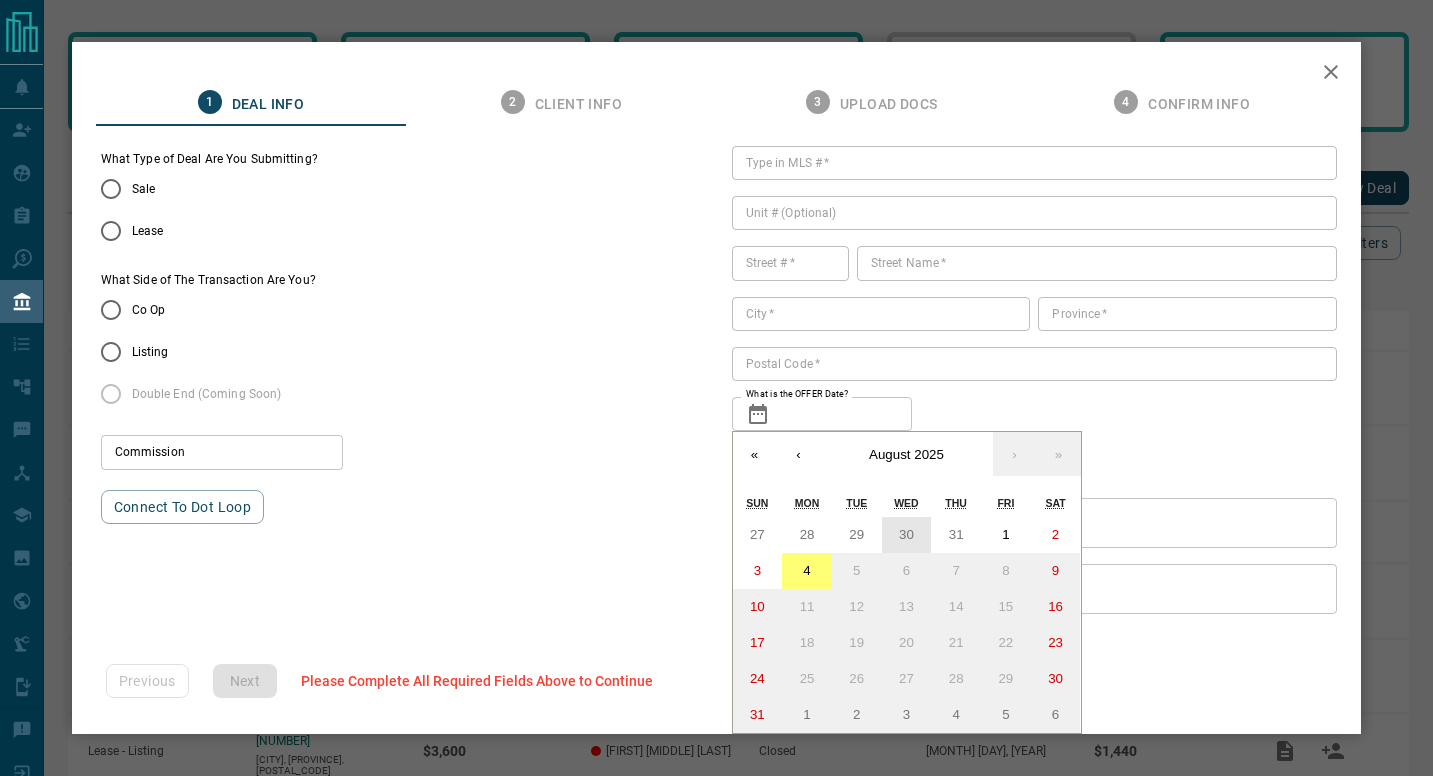 click on "30" at bounding box center (907, 535) 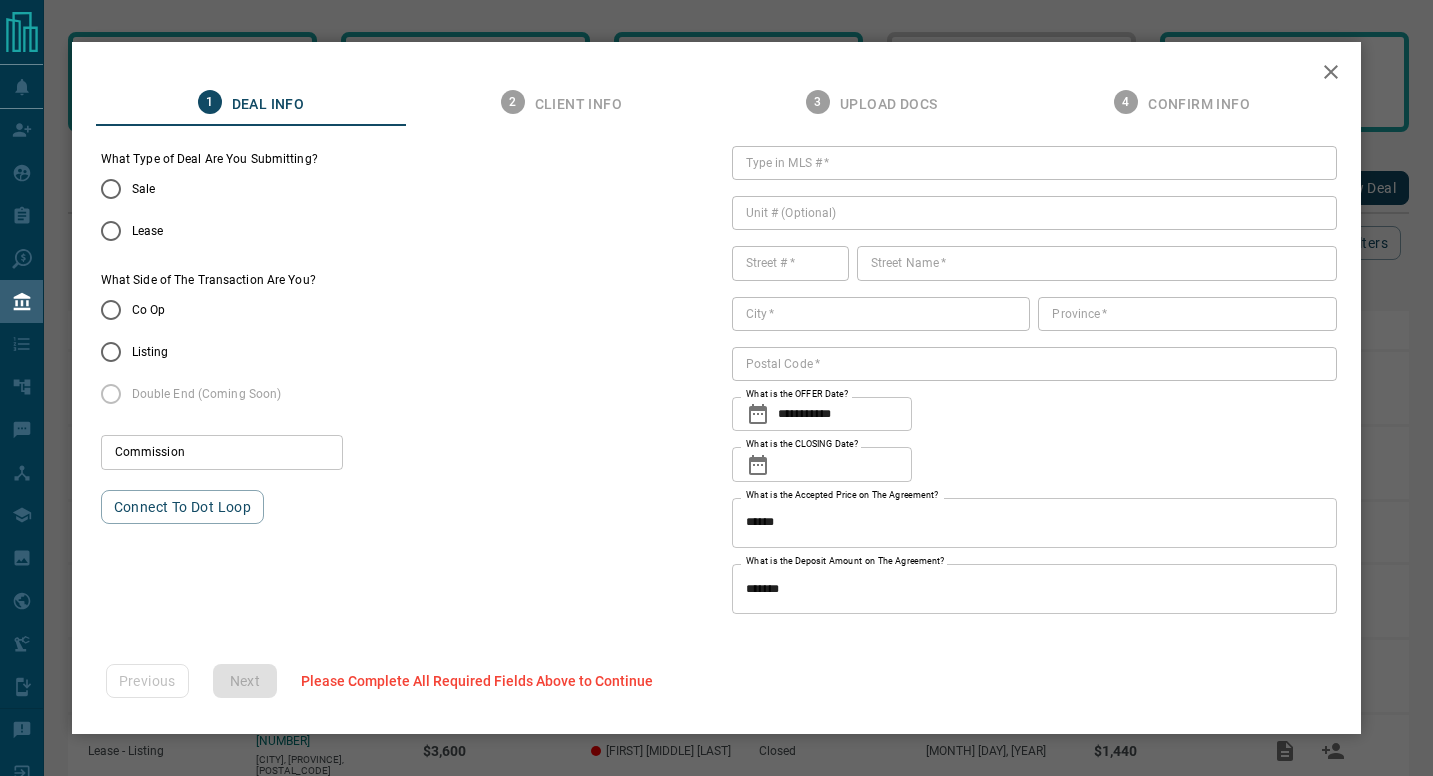 click 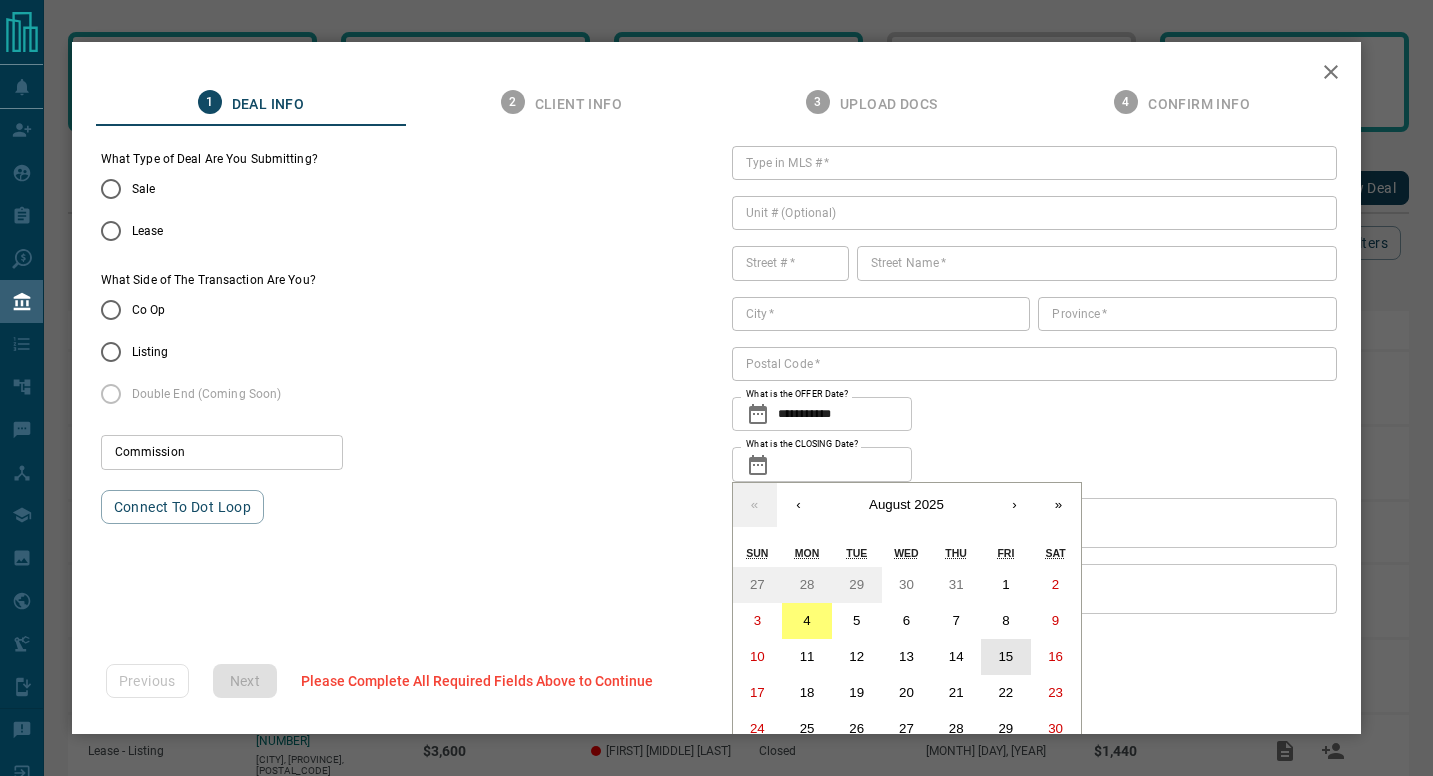 click on "15" at bounding box center [1005, 656] 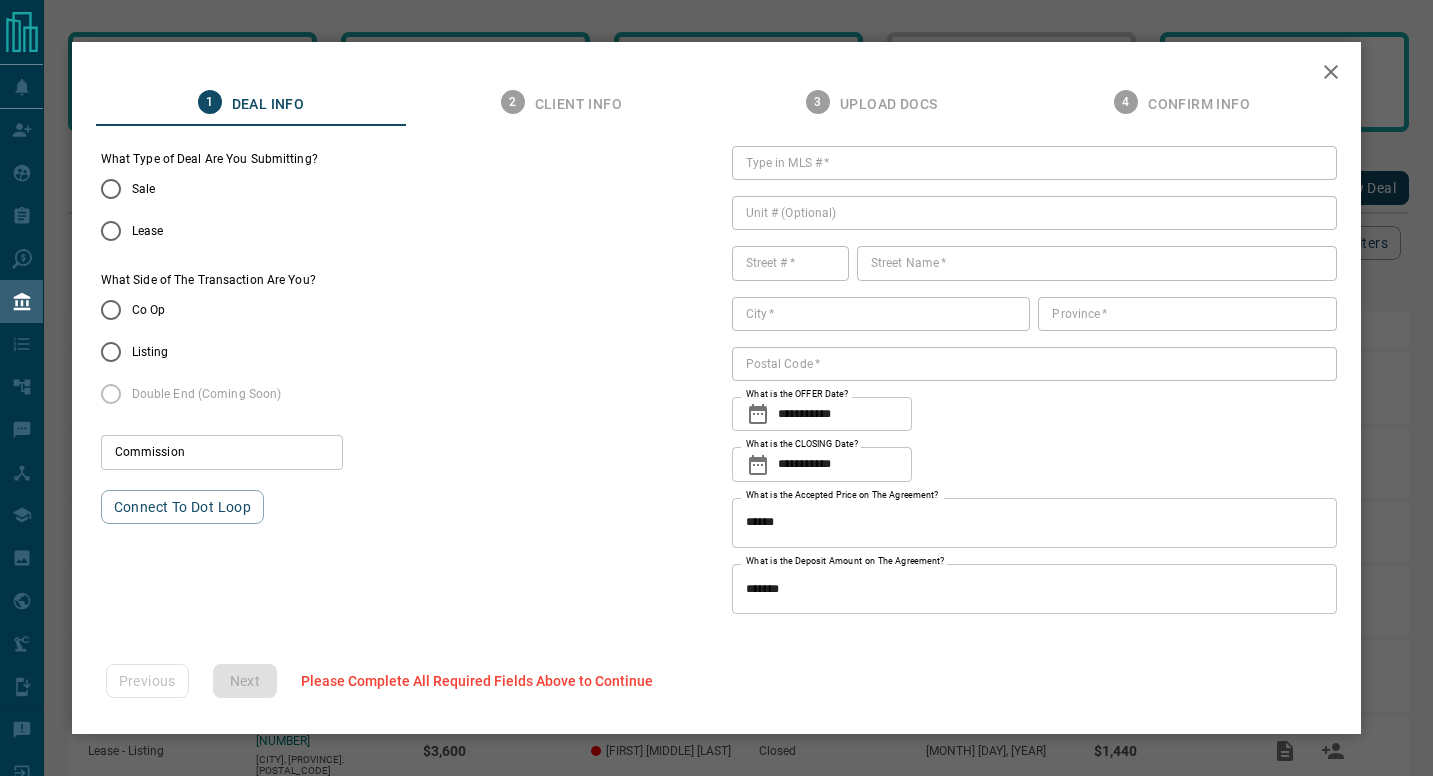 click on "**********" at bounding box center [1035, 380] 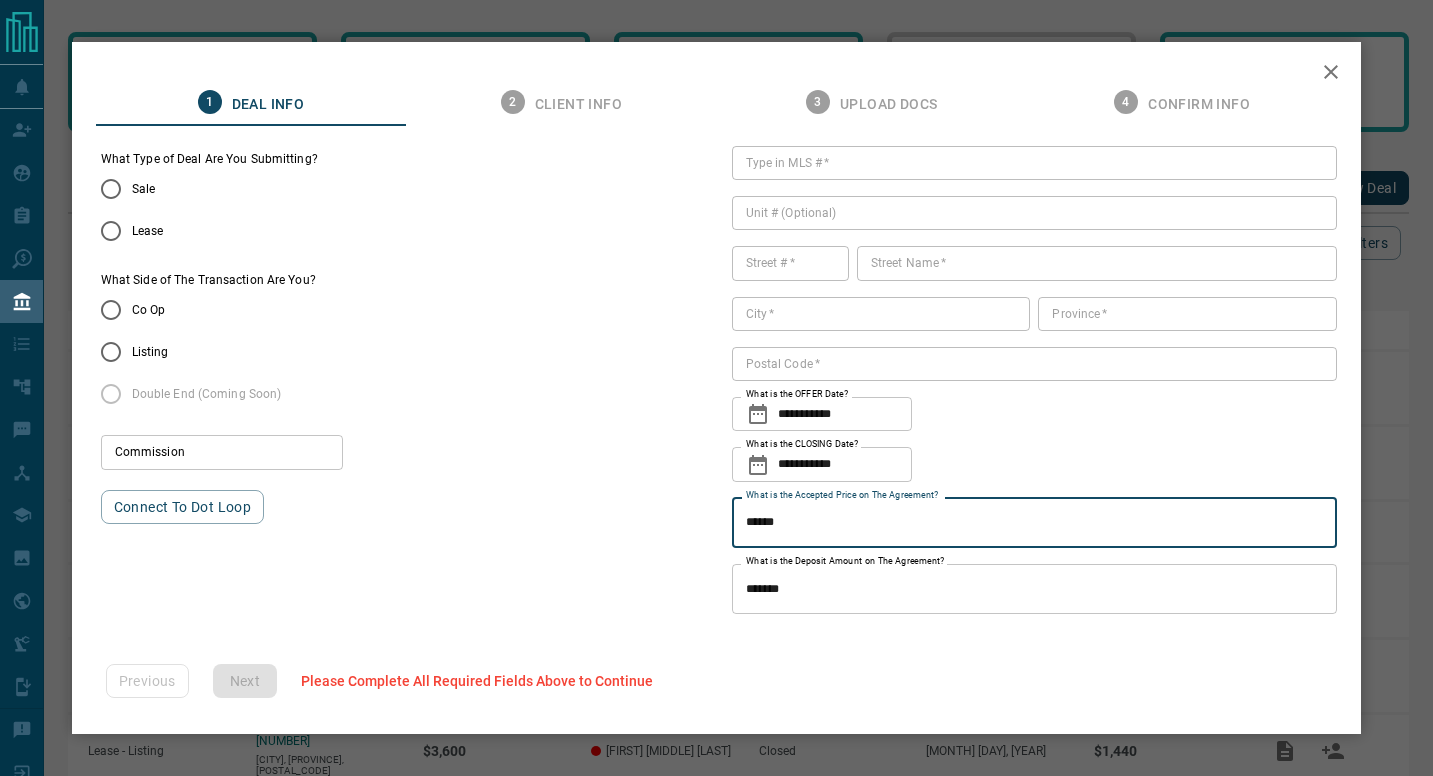 click on "**********" at bounding box center (1035, 380) 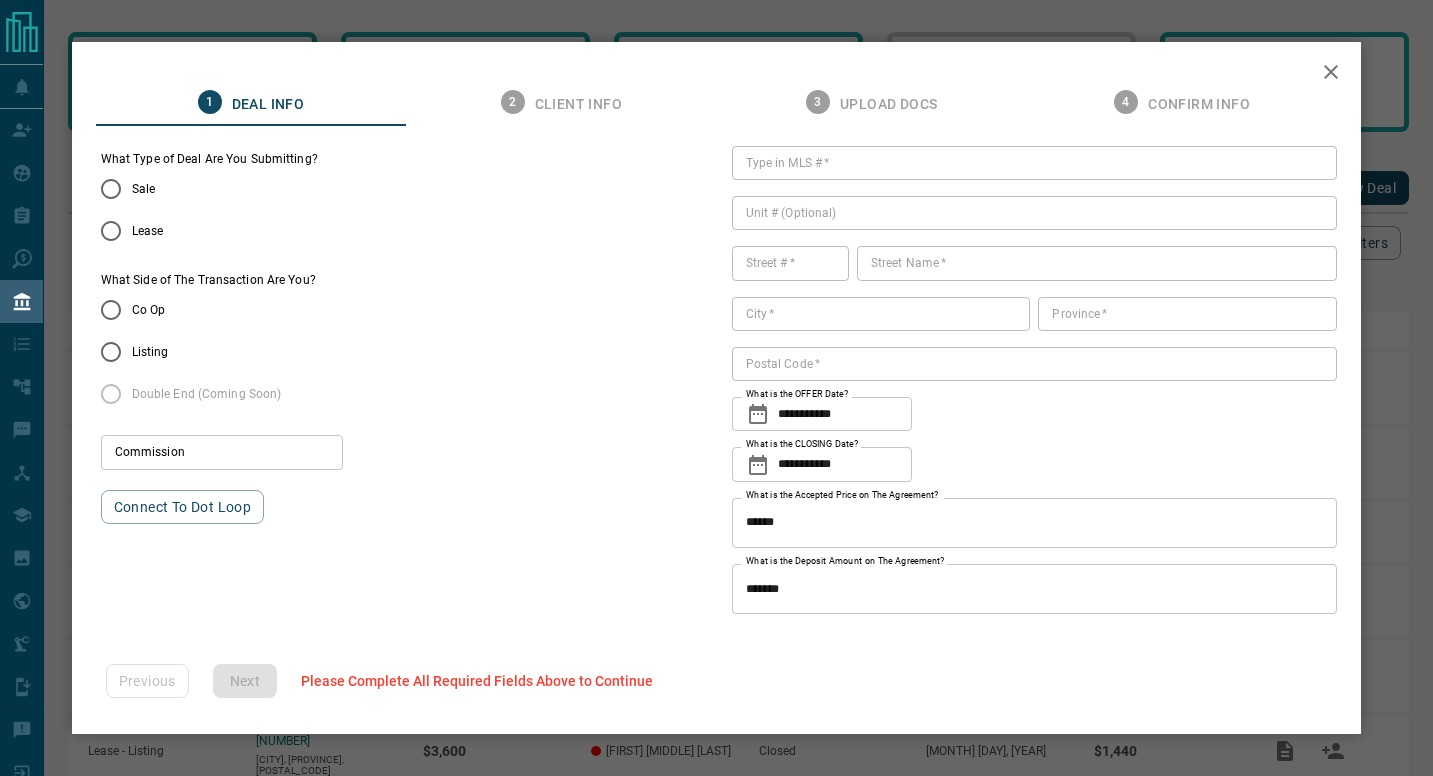 click on "Lease" at bounding box center (148, 231) 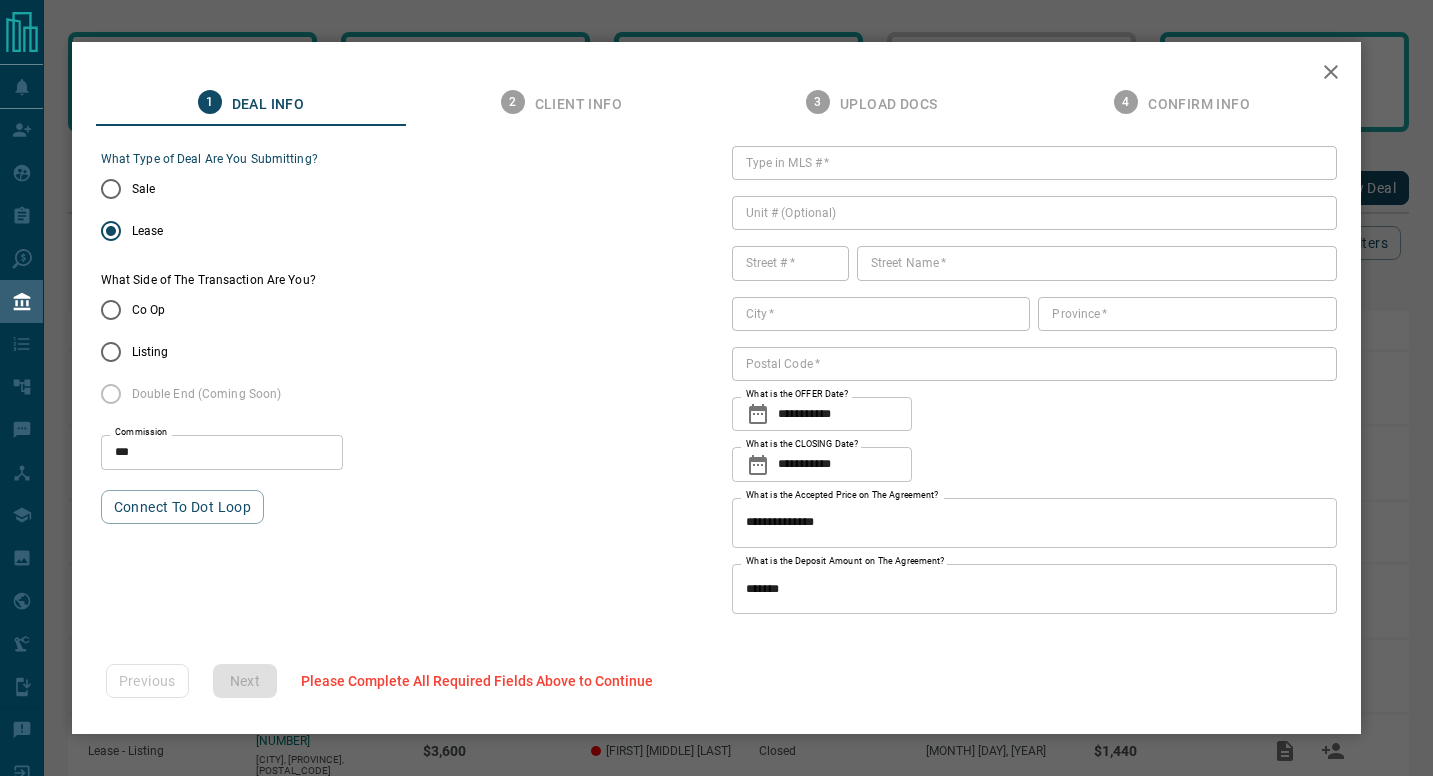 type 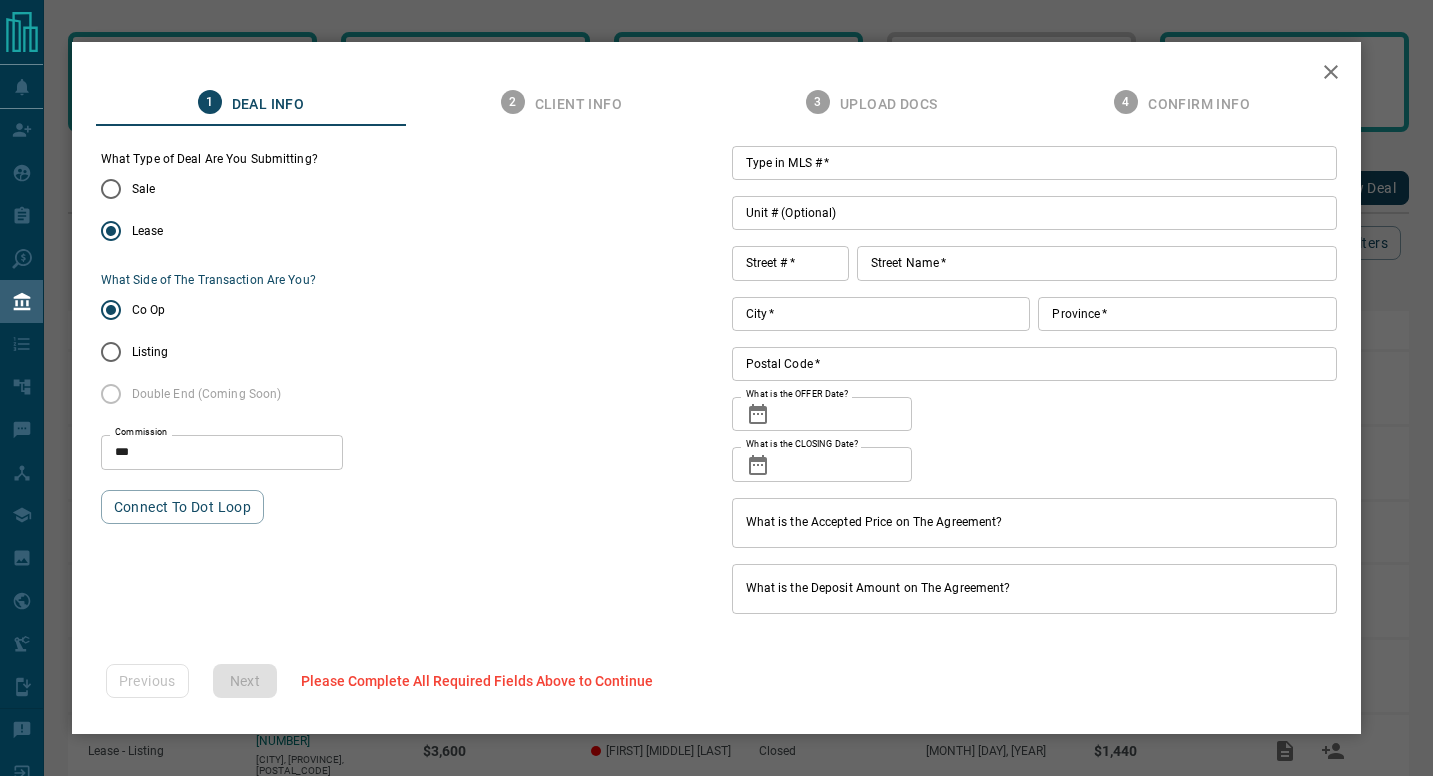 click on "Type in MLS #   *" at bounding box center (1035, 163) 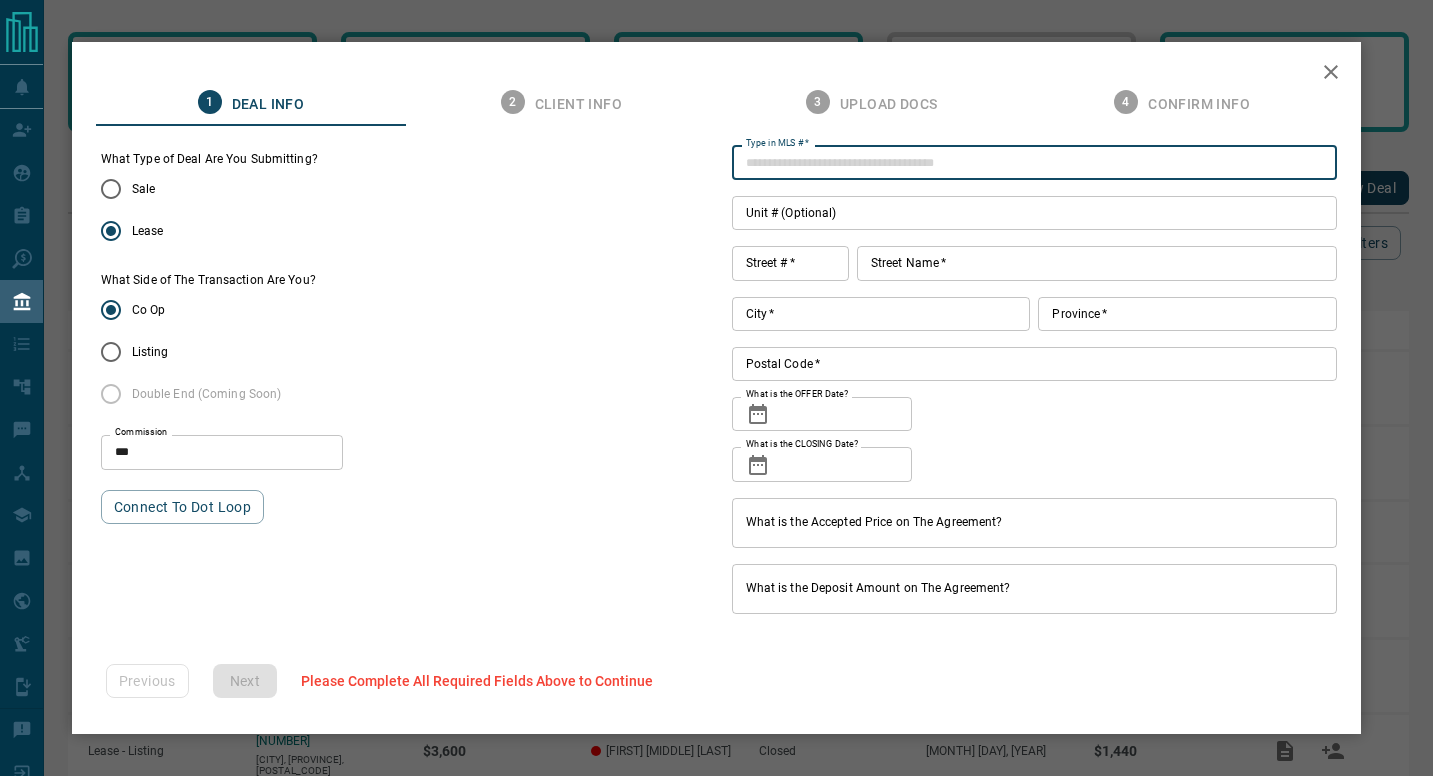 paste on "*********" 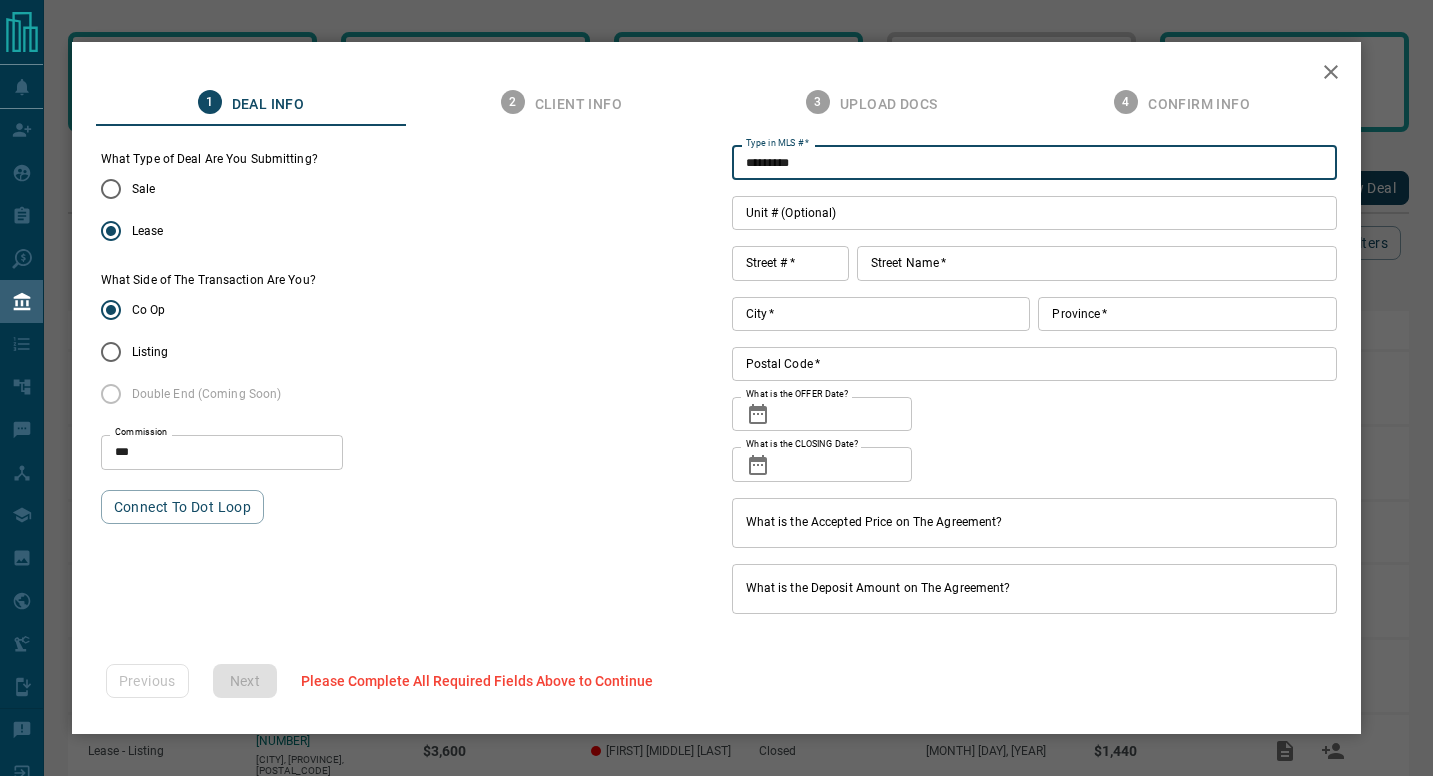 type on "*********" 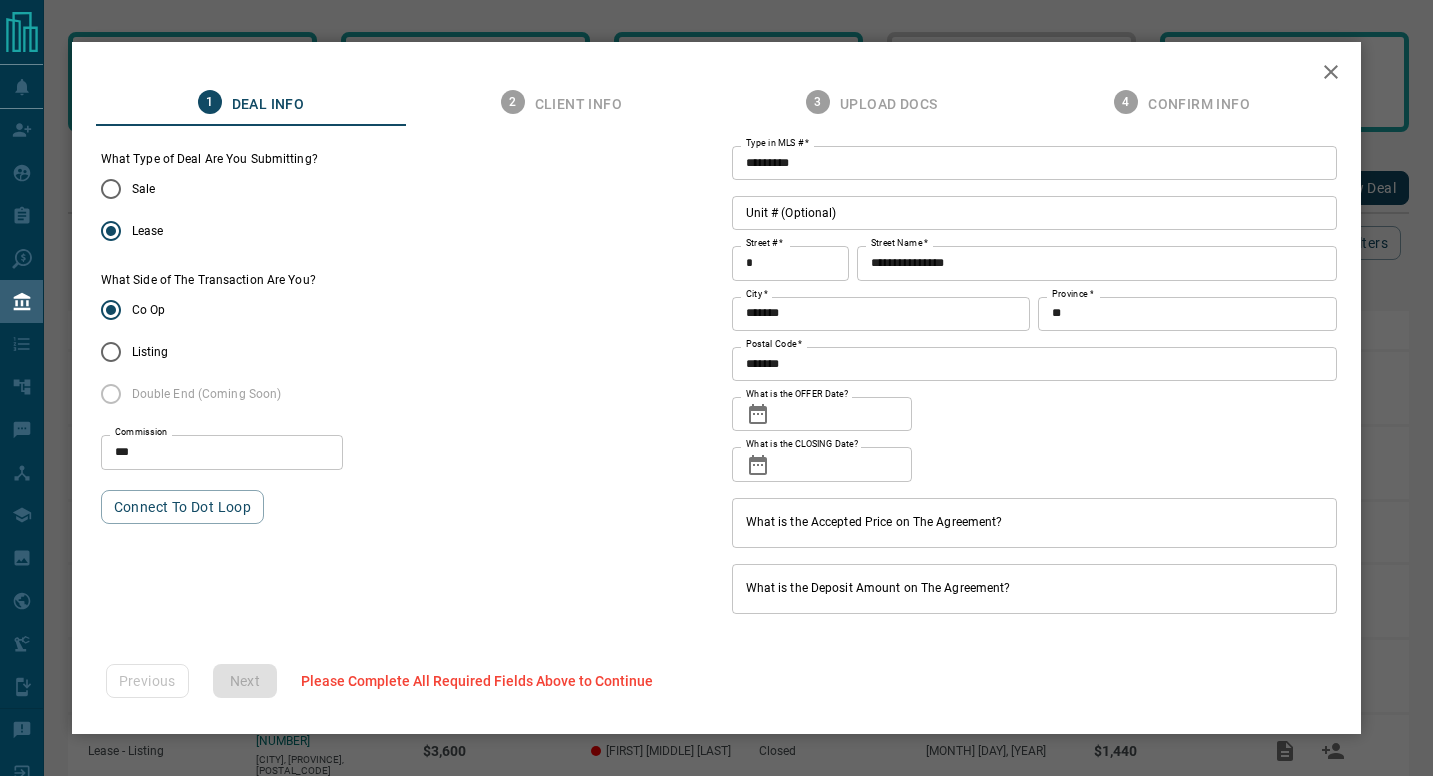 click 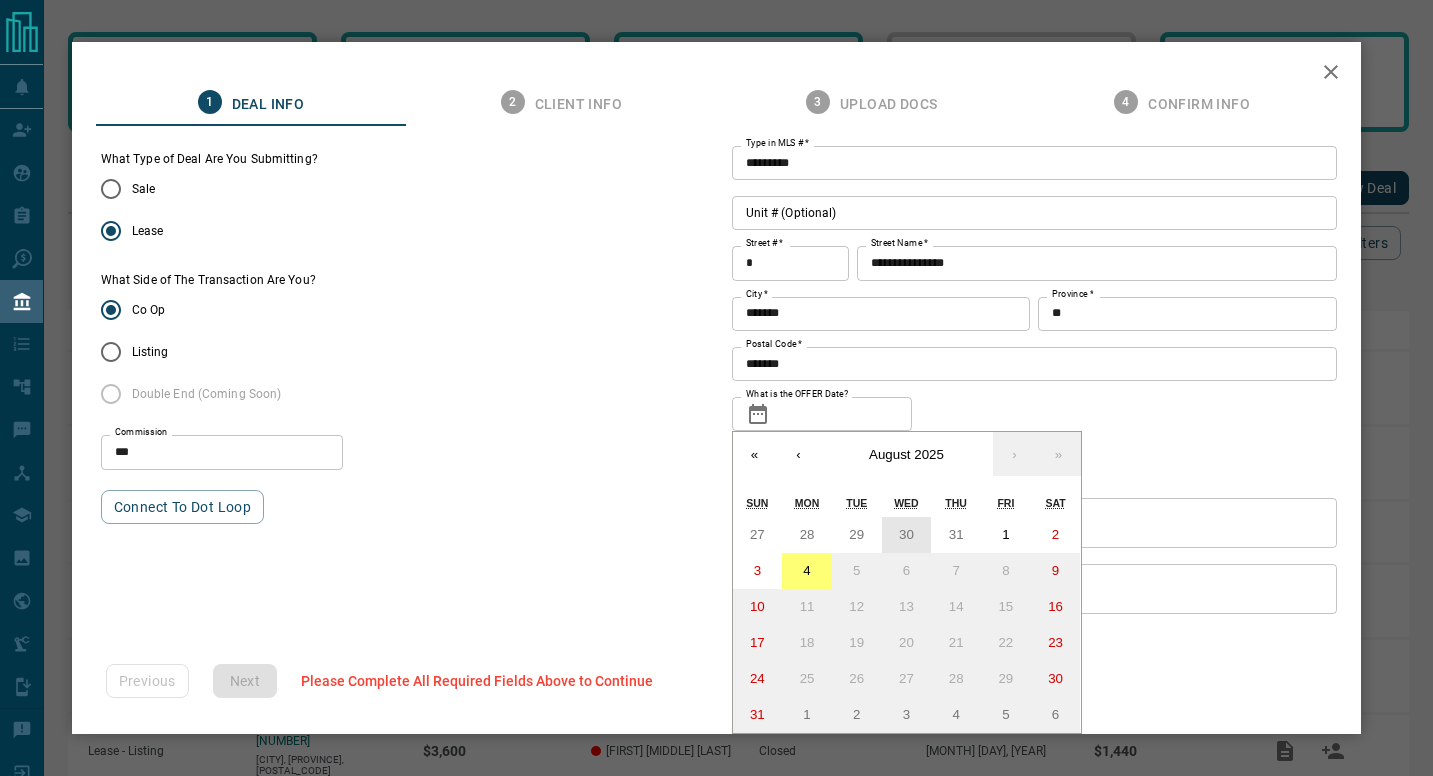 click on "30" at bounding box center (907, 535) 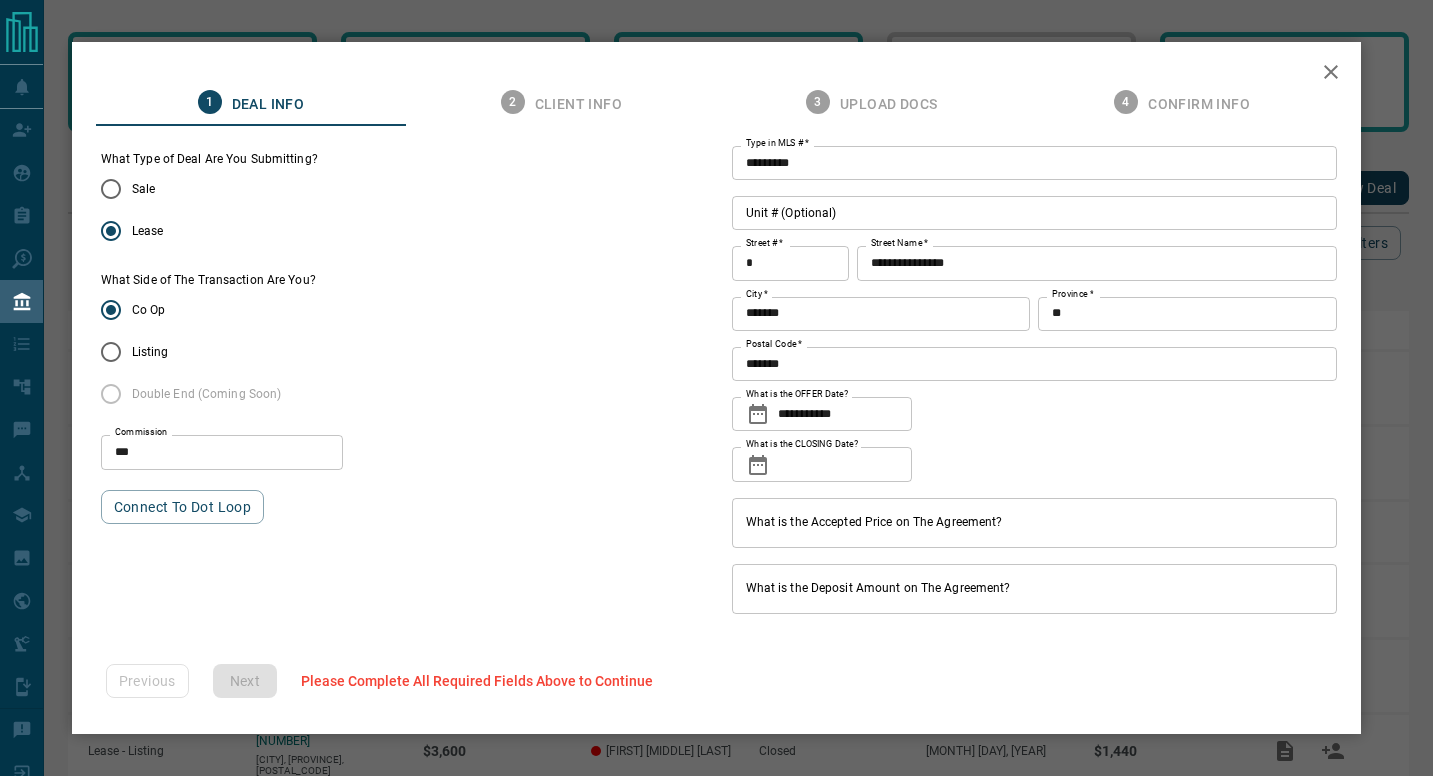 click 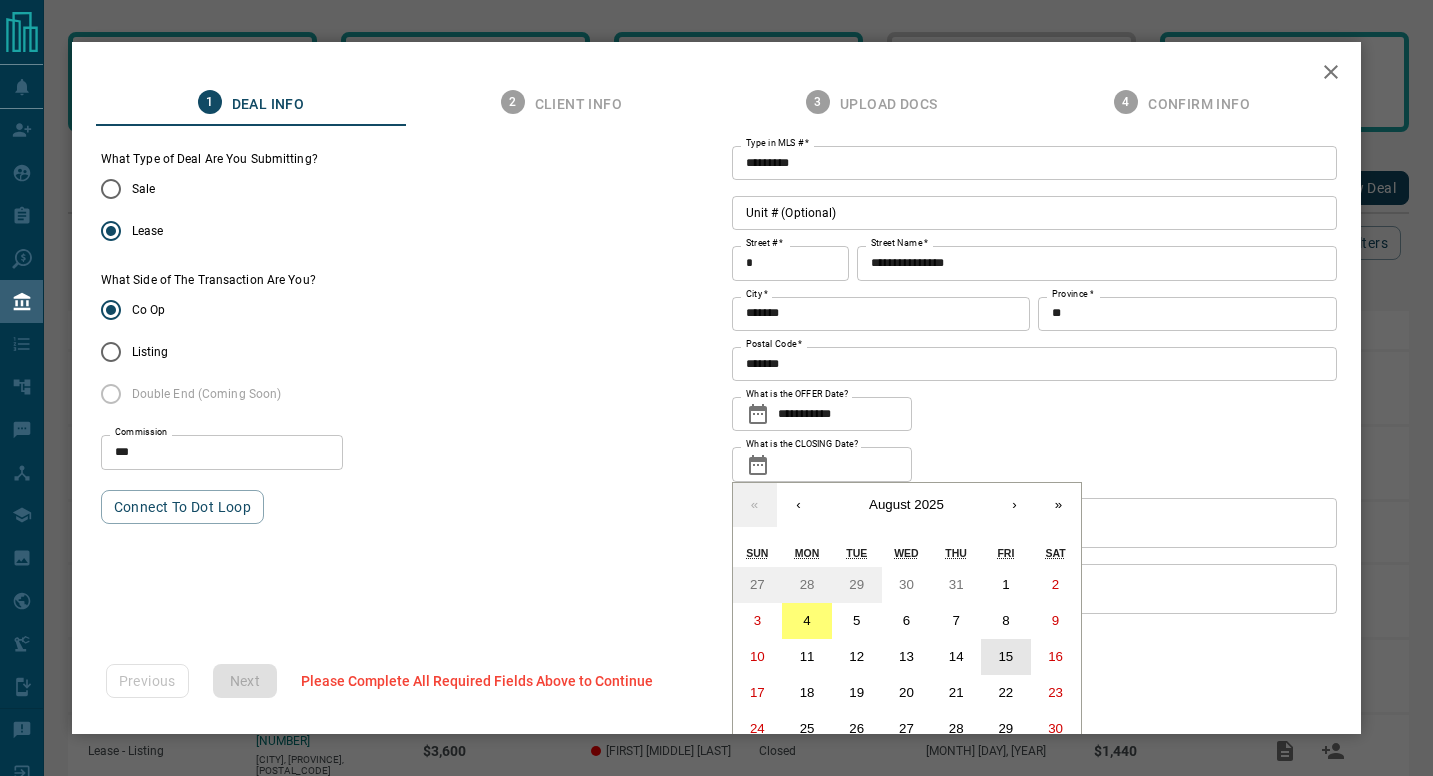 click on "15" at bounding box center [1005, 656] 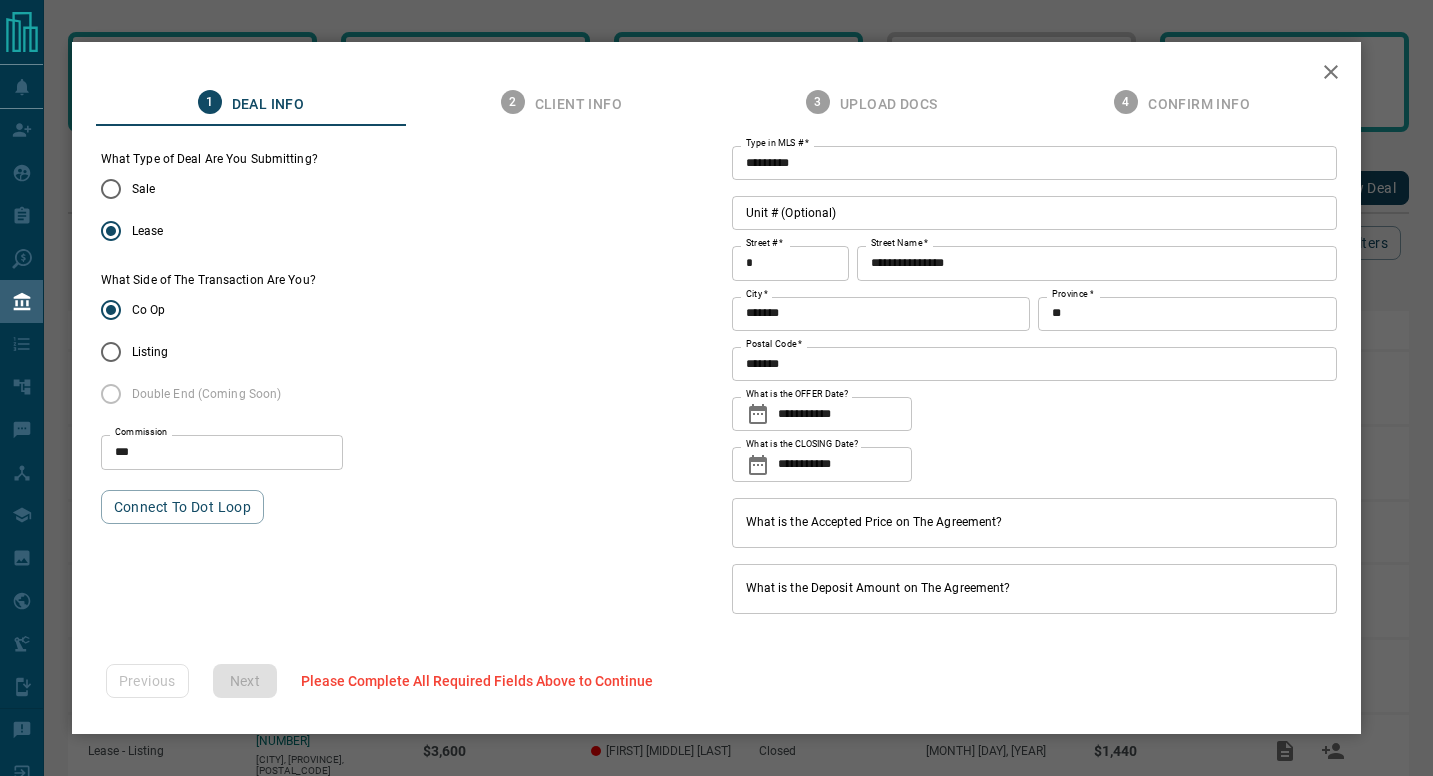 click on "**********" at bounding box center [1035, 464] 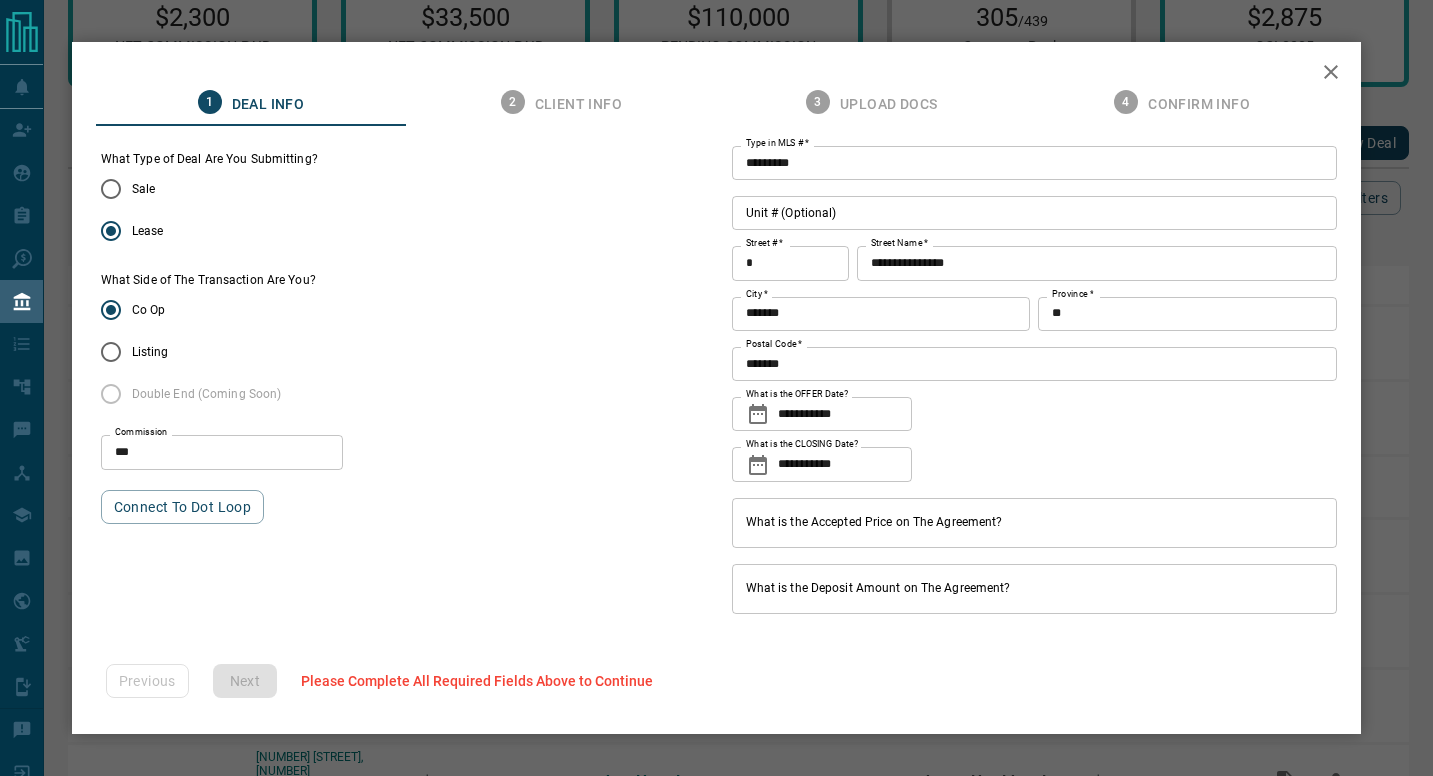 scroll, scrollTop: 56, scrollLeft: 0, axis: vertical 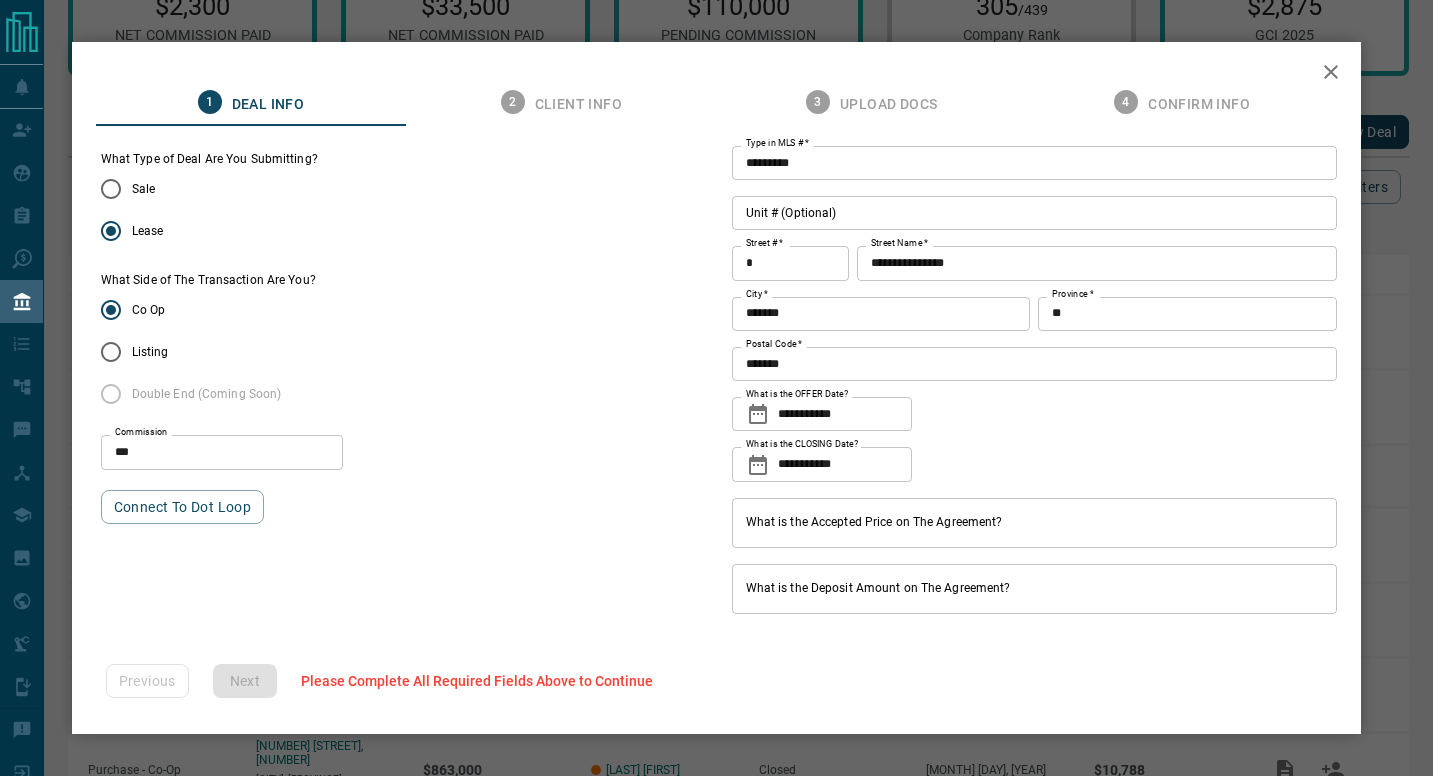 click on "What is the Accepted Price on The Agreement?" at bounding box center (1035, 523) 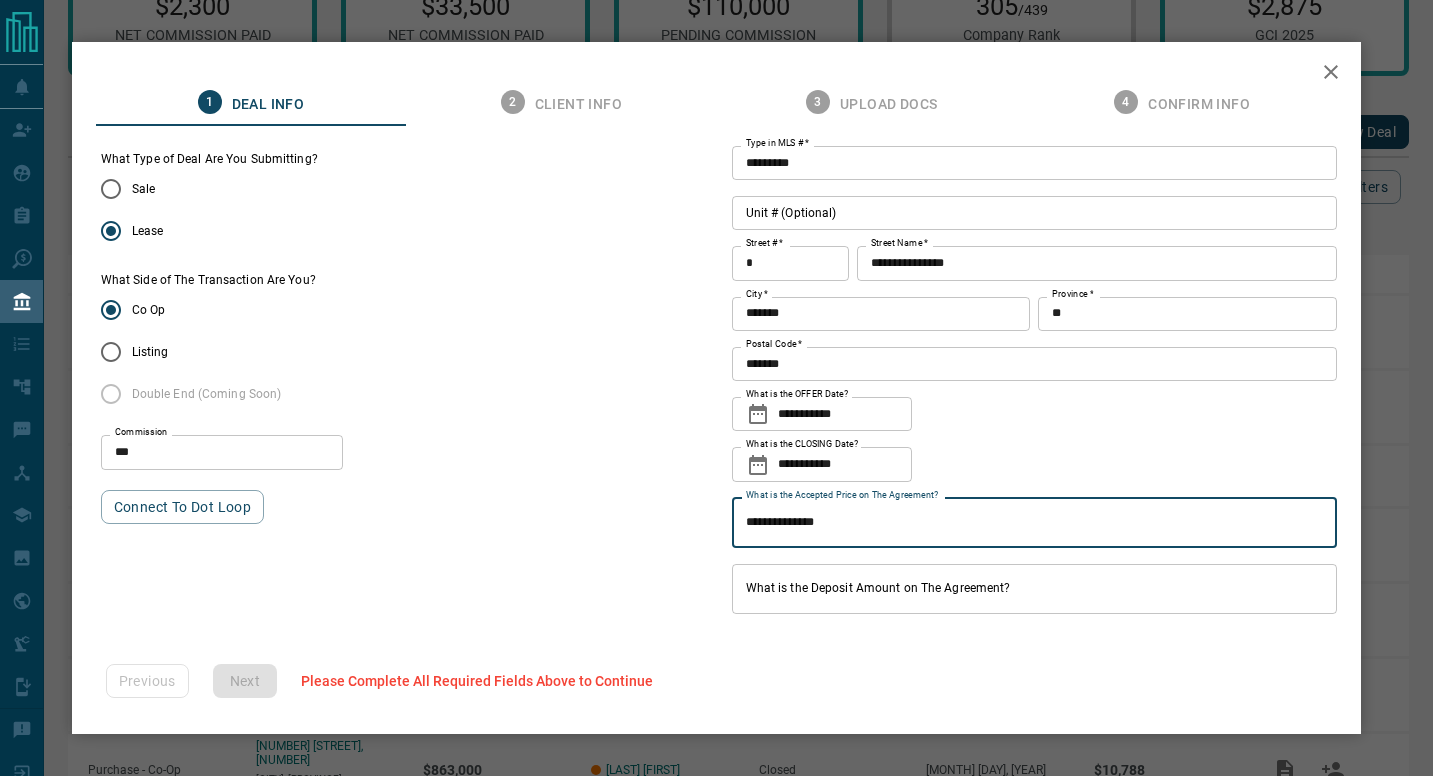 type on "**********" 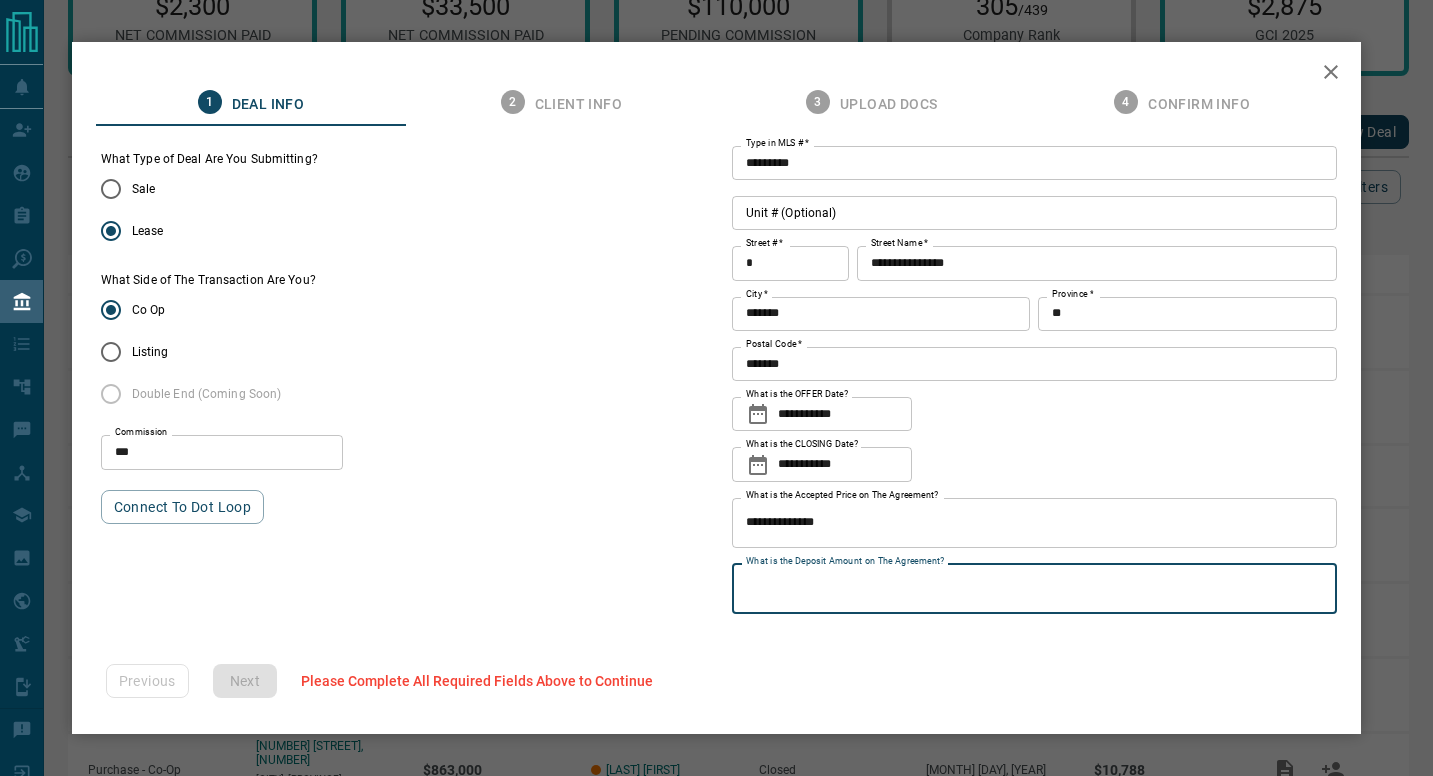 click on "What is the Deposit Amount on The Agreement?" at bounding box center (1035, 589) 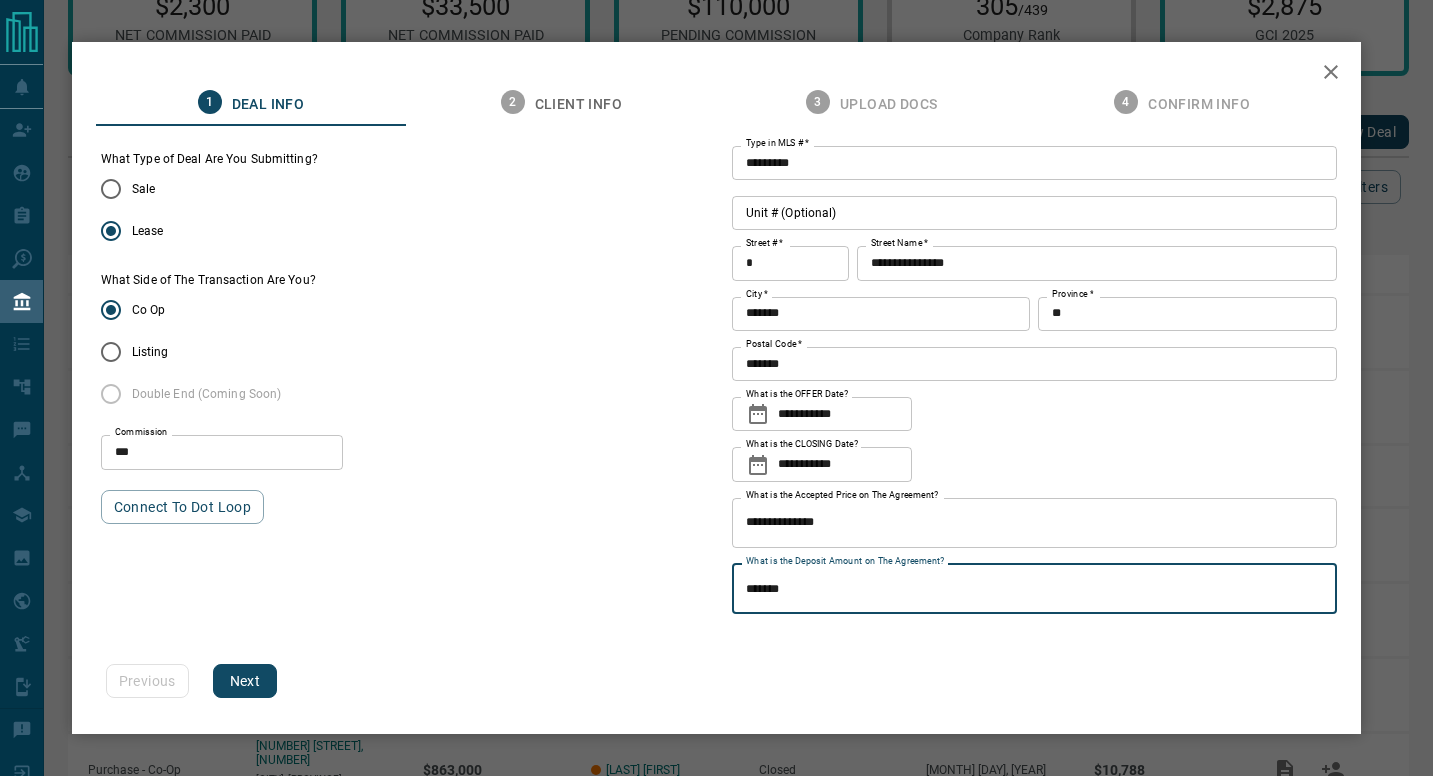 type on "*******" 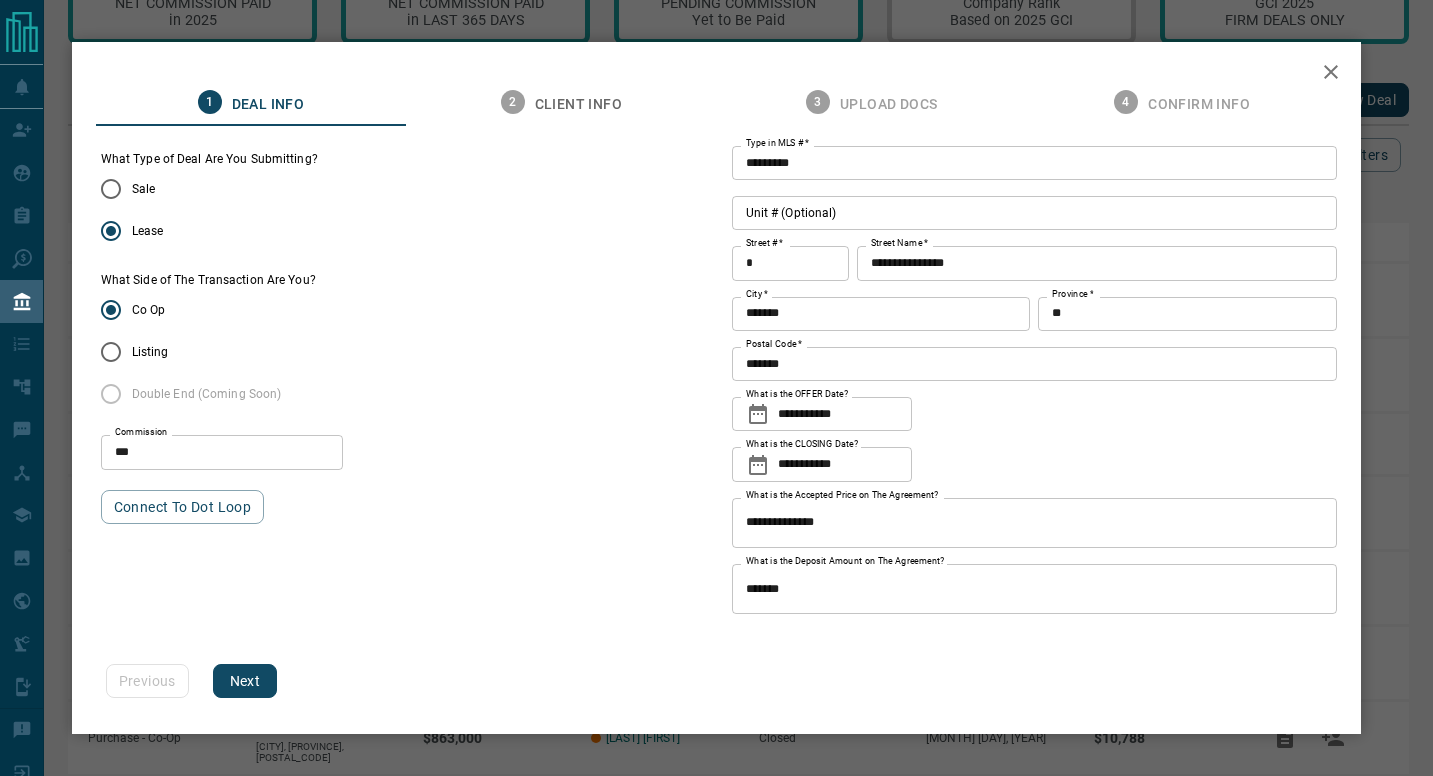 scroll, scrollTop: 92, scrollLeft: 0, axis: vertical 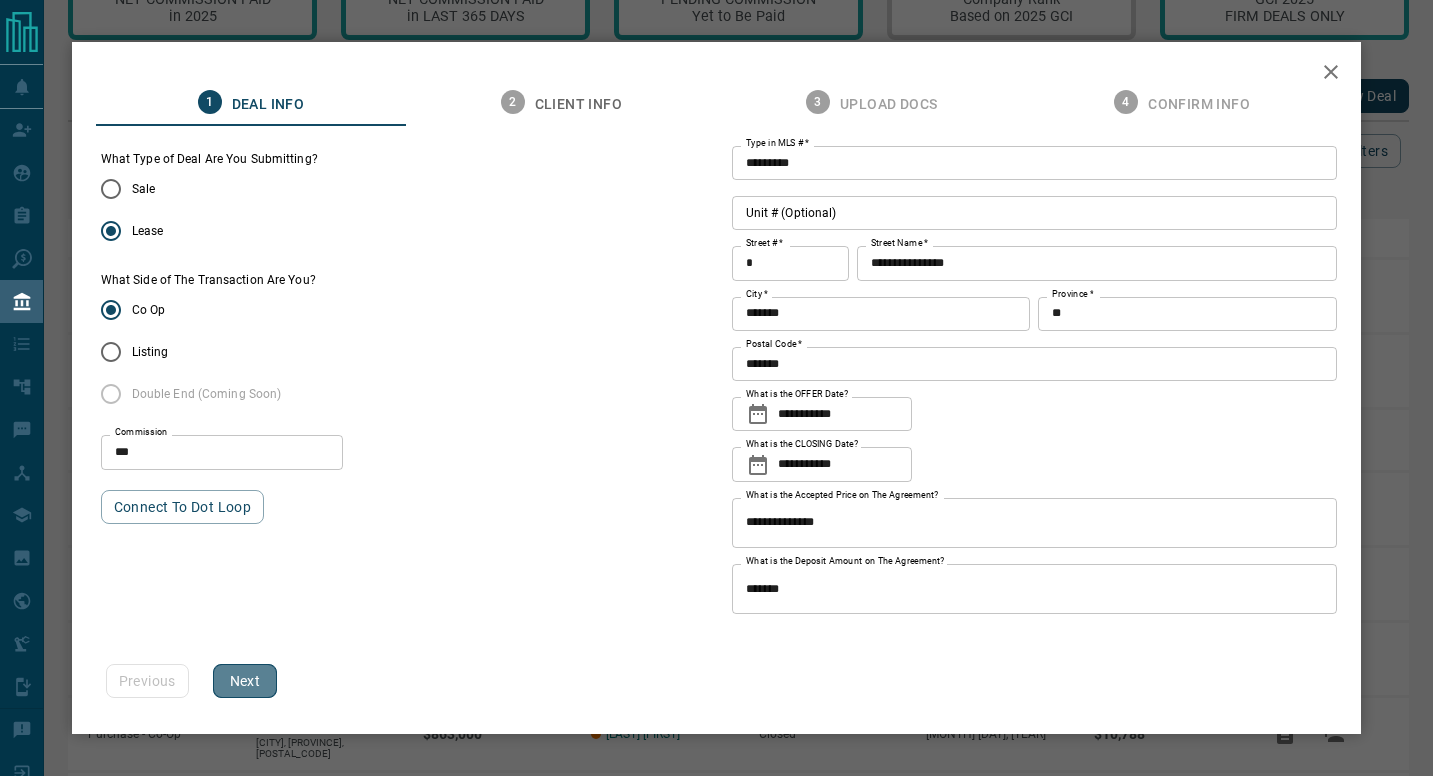 click on "Next" at bounding box center (245, 681) 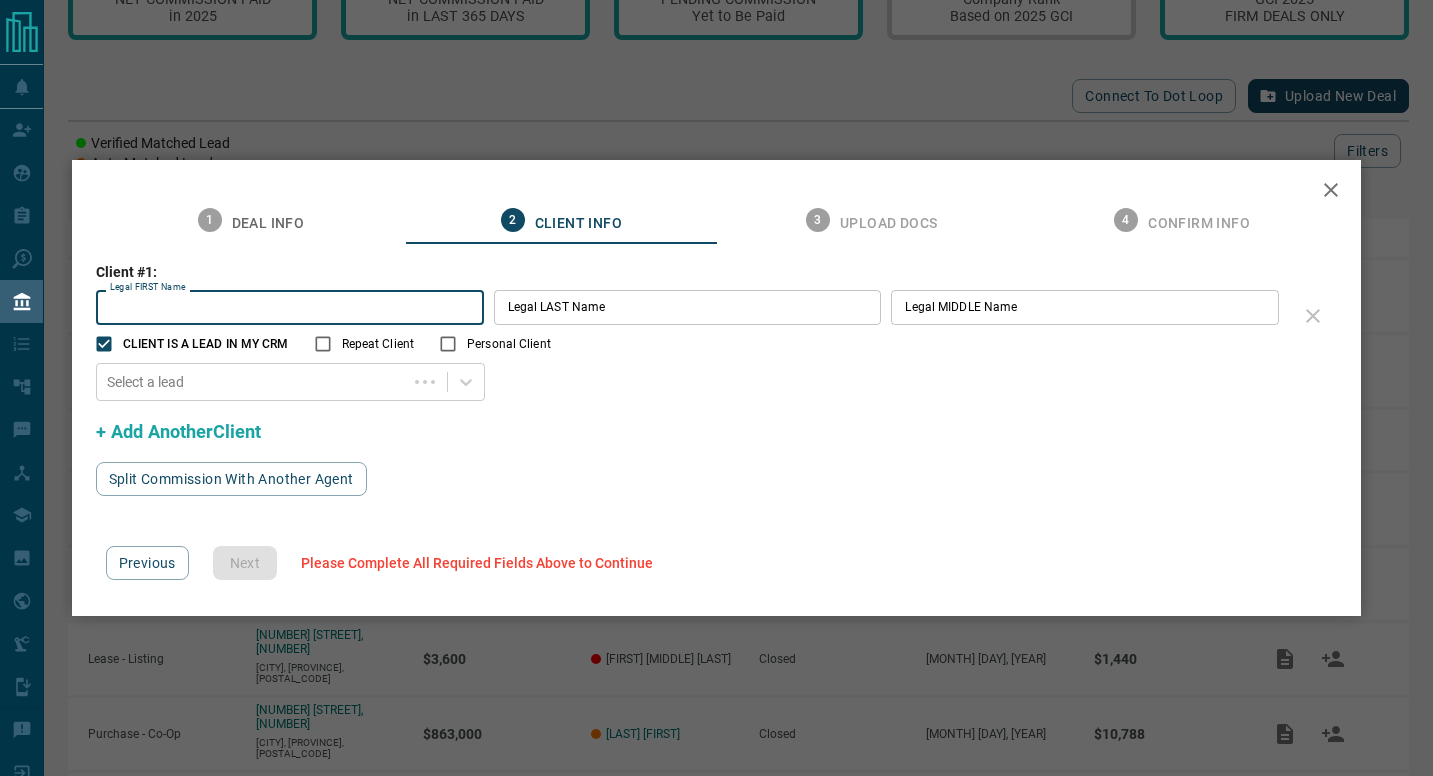 click on "Client #[NUMBER]: Legal [FIRST] Name Legal [FIRST] Name Legal [LAST] Name Legal [LAST] Name Legal [MIDDLE] Name Legal [MIDDLE] Name CLIENT IS A LEAD IN MY CRM Repeat Client Personal Client Select a lead + Add Another Client Split Commission With Another Agent" at bounding box center (717, 379) 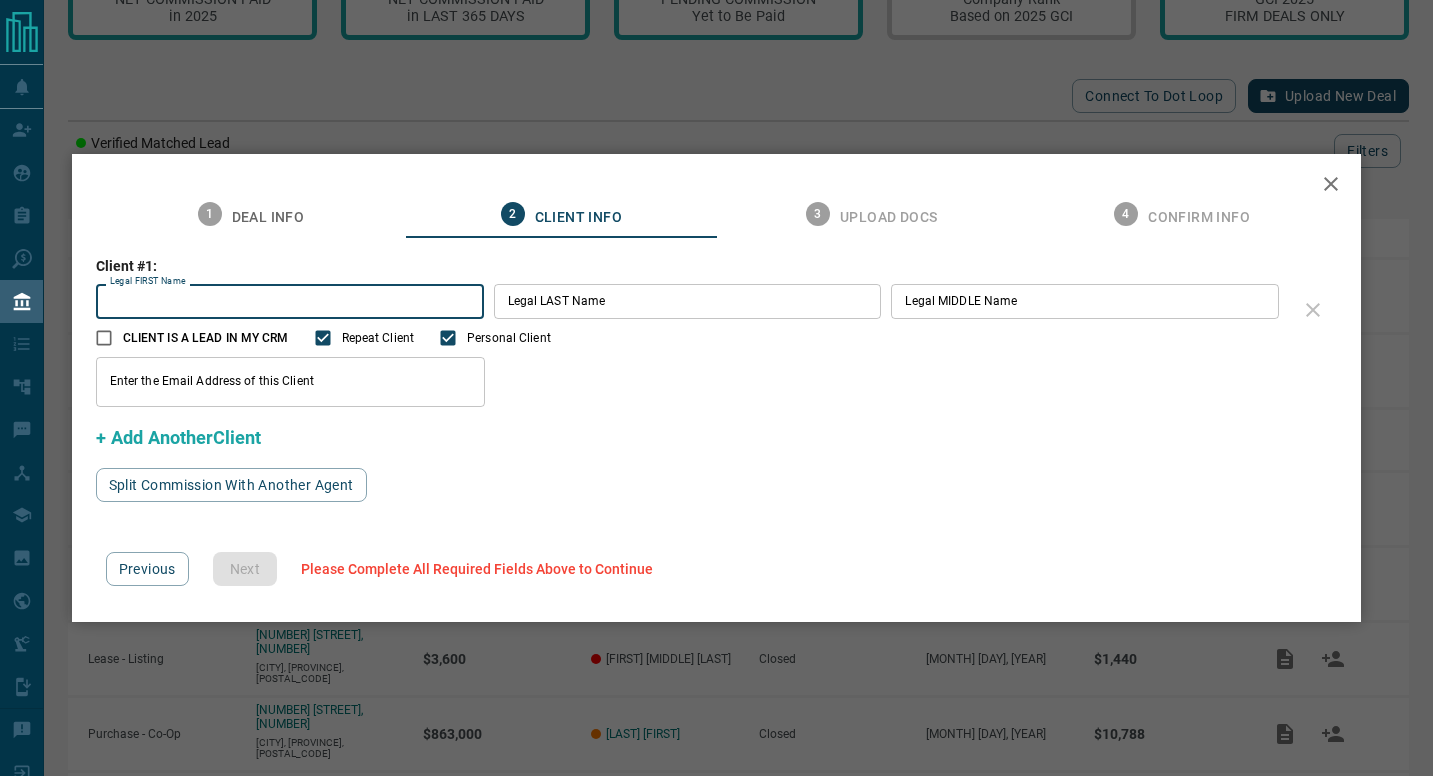 click on "Legal FIRST Name" at bounding box center (290, 301) 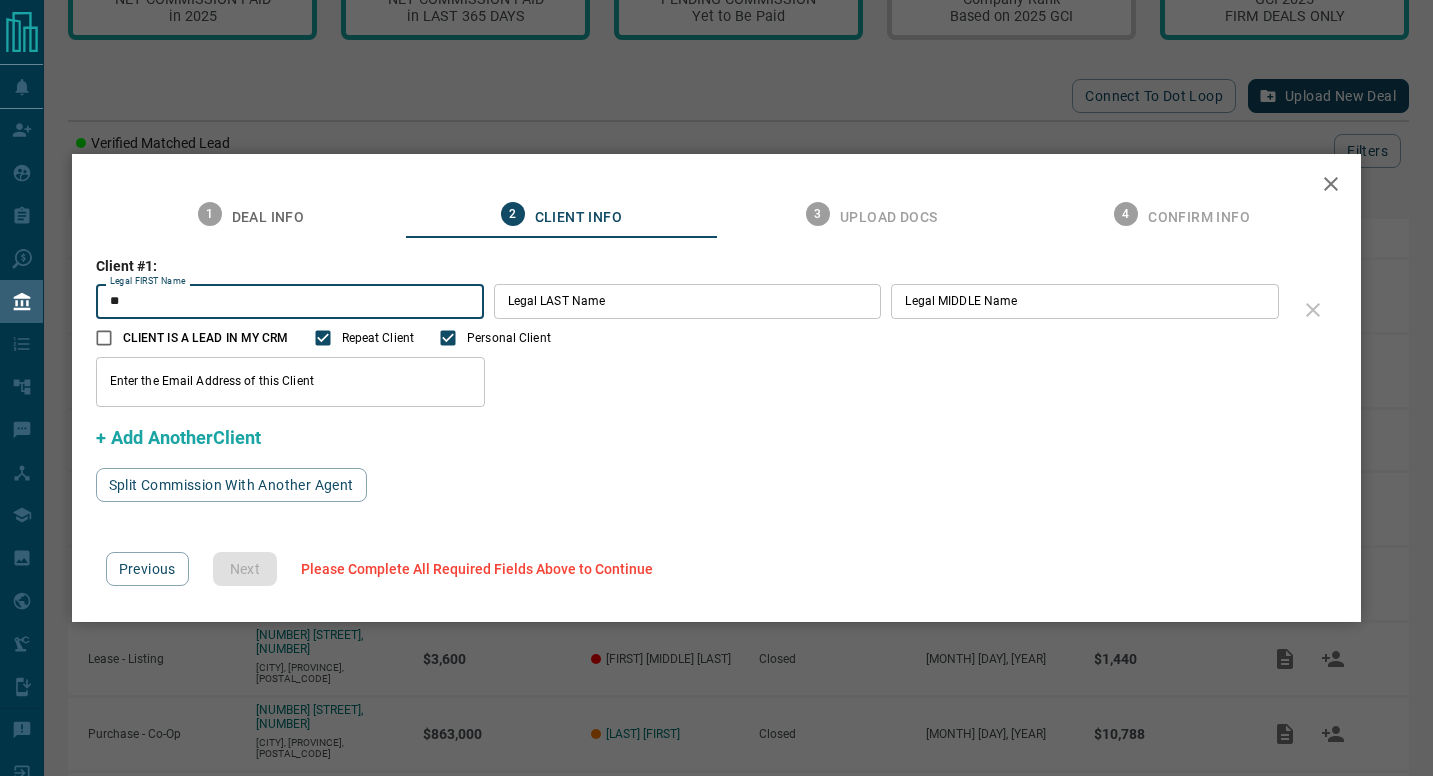 type on "*" 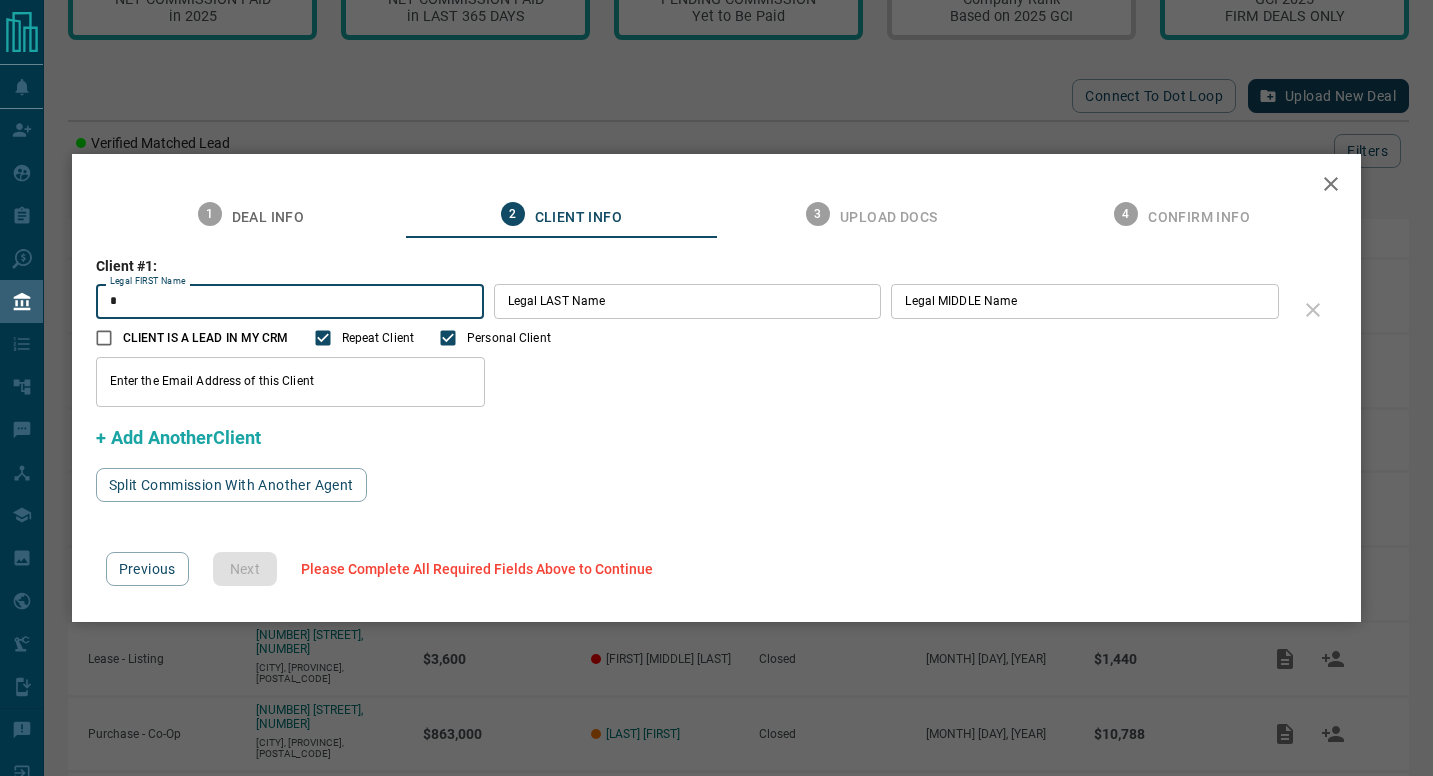 type 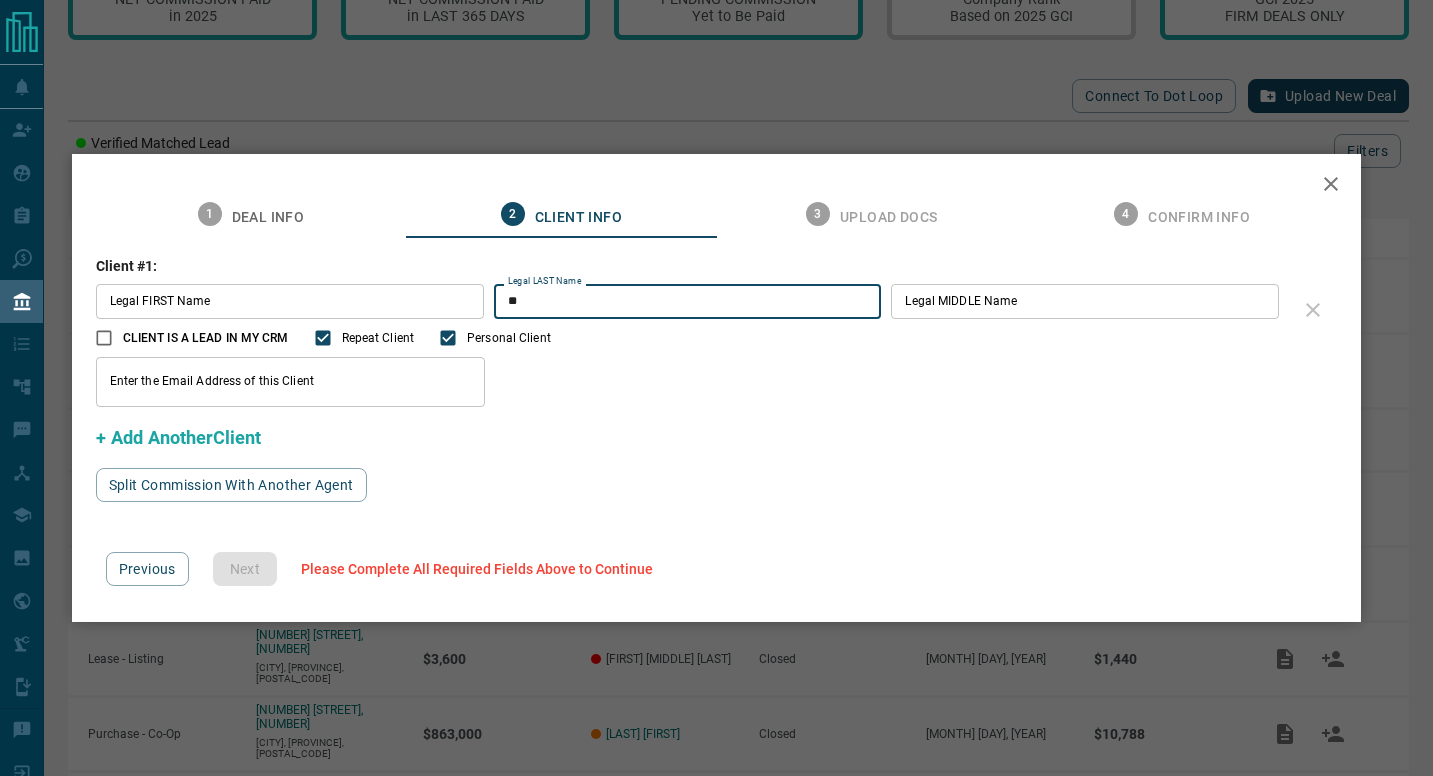 type on "*" 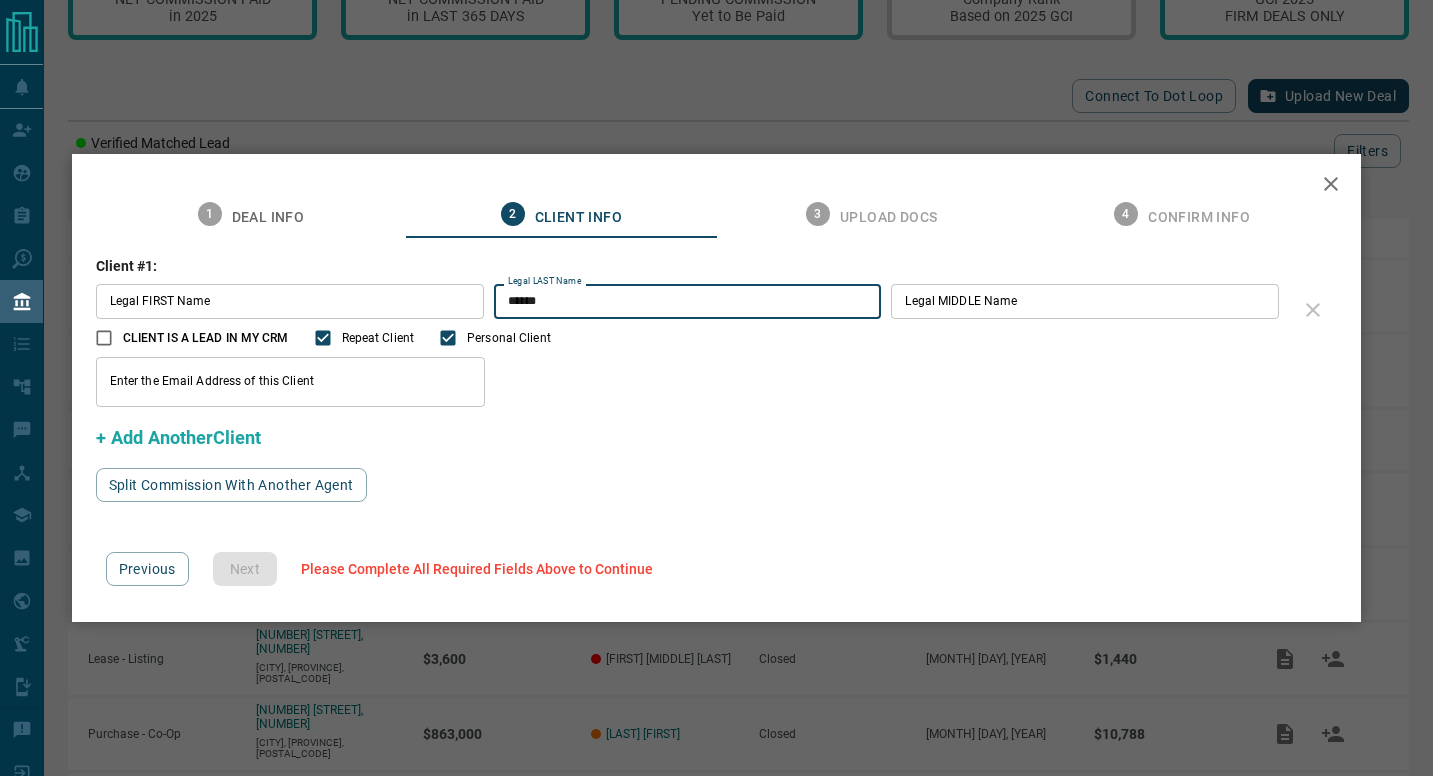 type on "******" 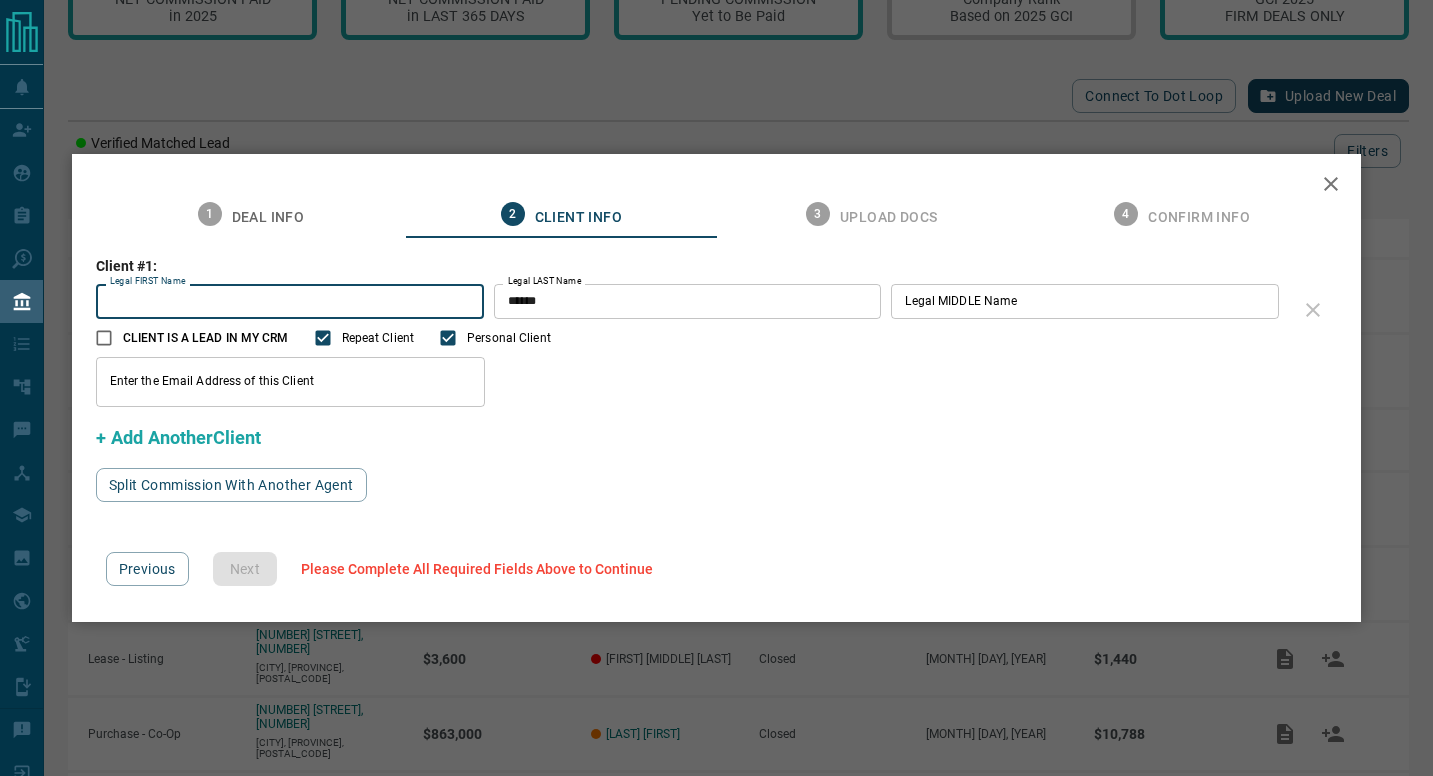 click on "Legal FIRST Name" at bounding box center (290, 301) 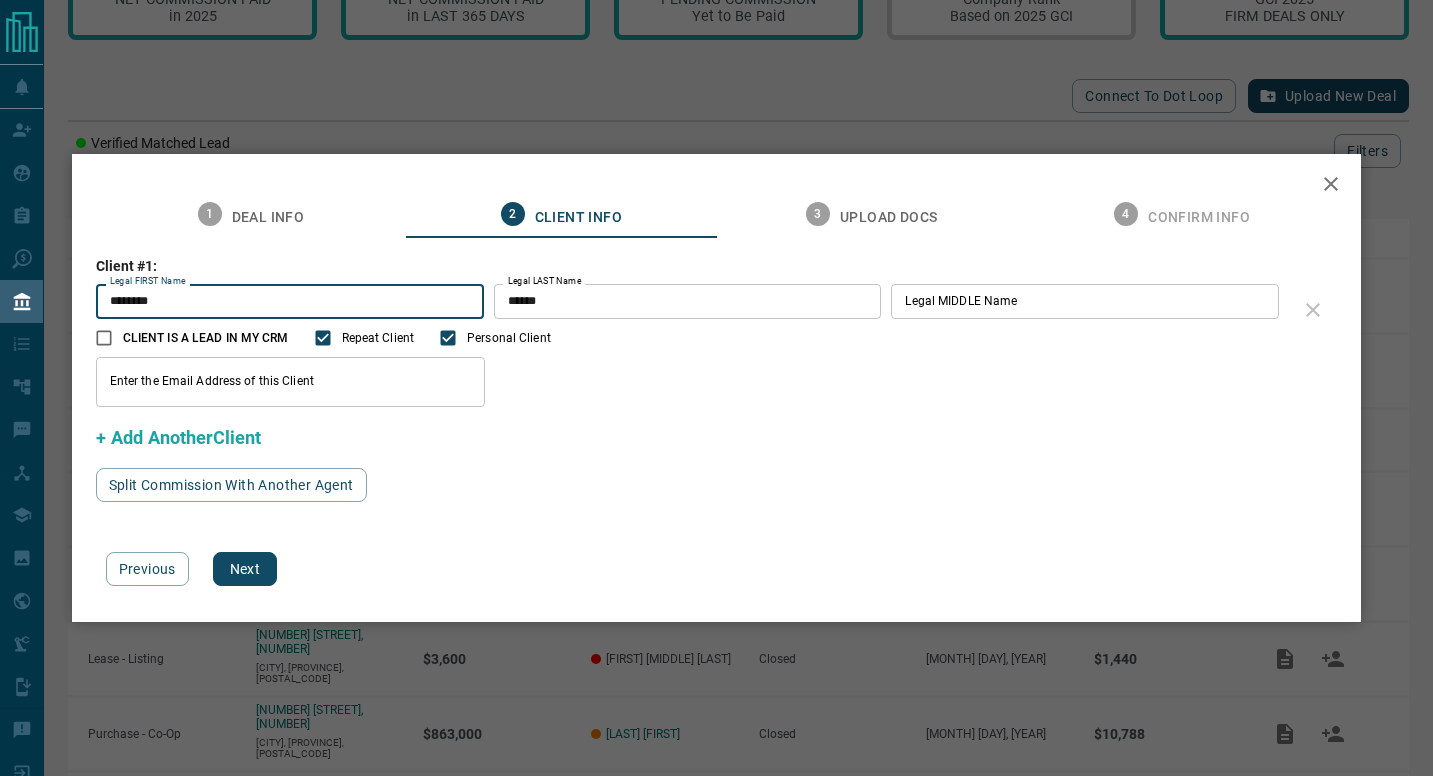 type on "********" 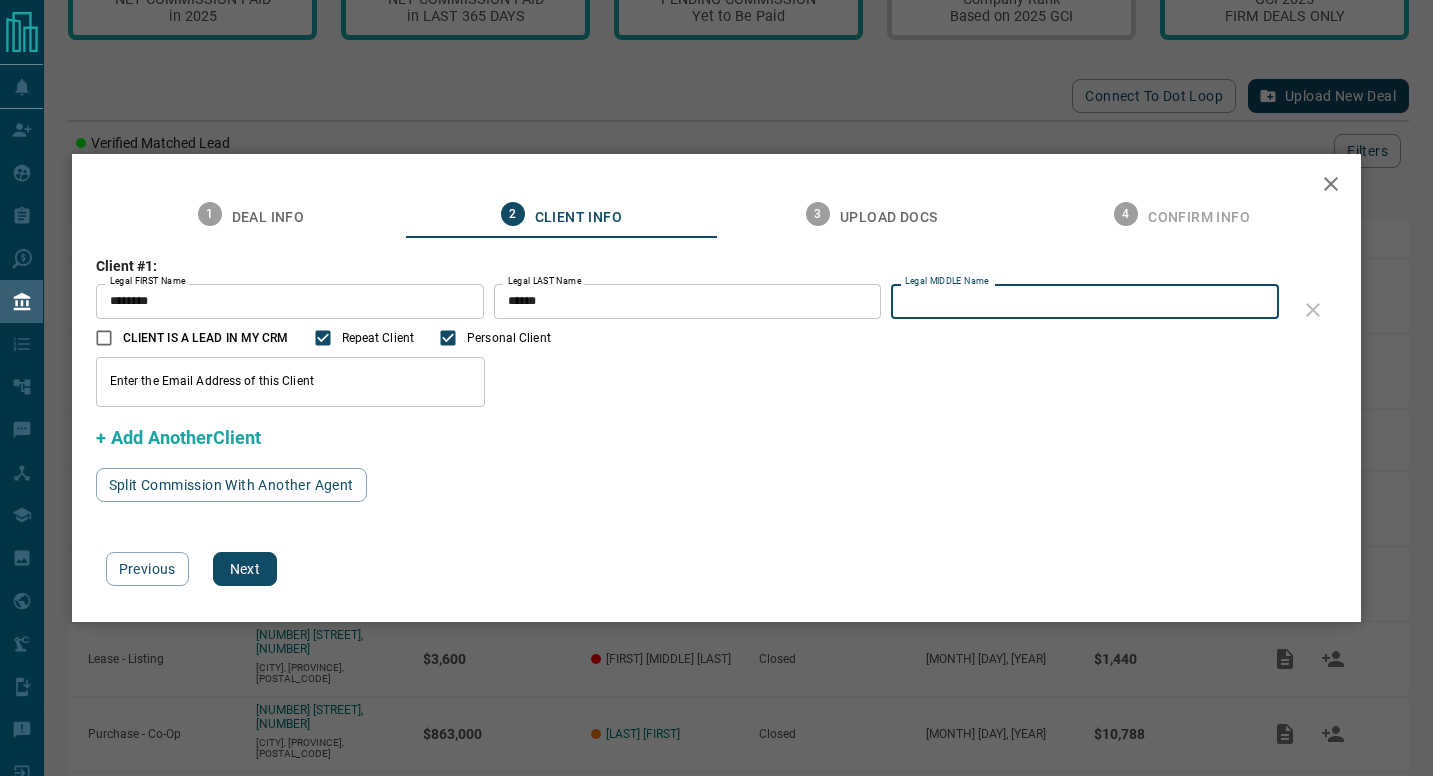 click on "Legal MIDDLE Name" at bounding box center [1085, 301] 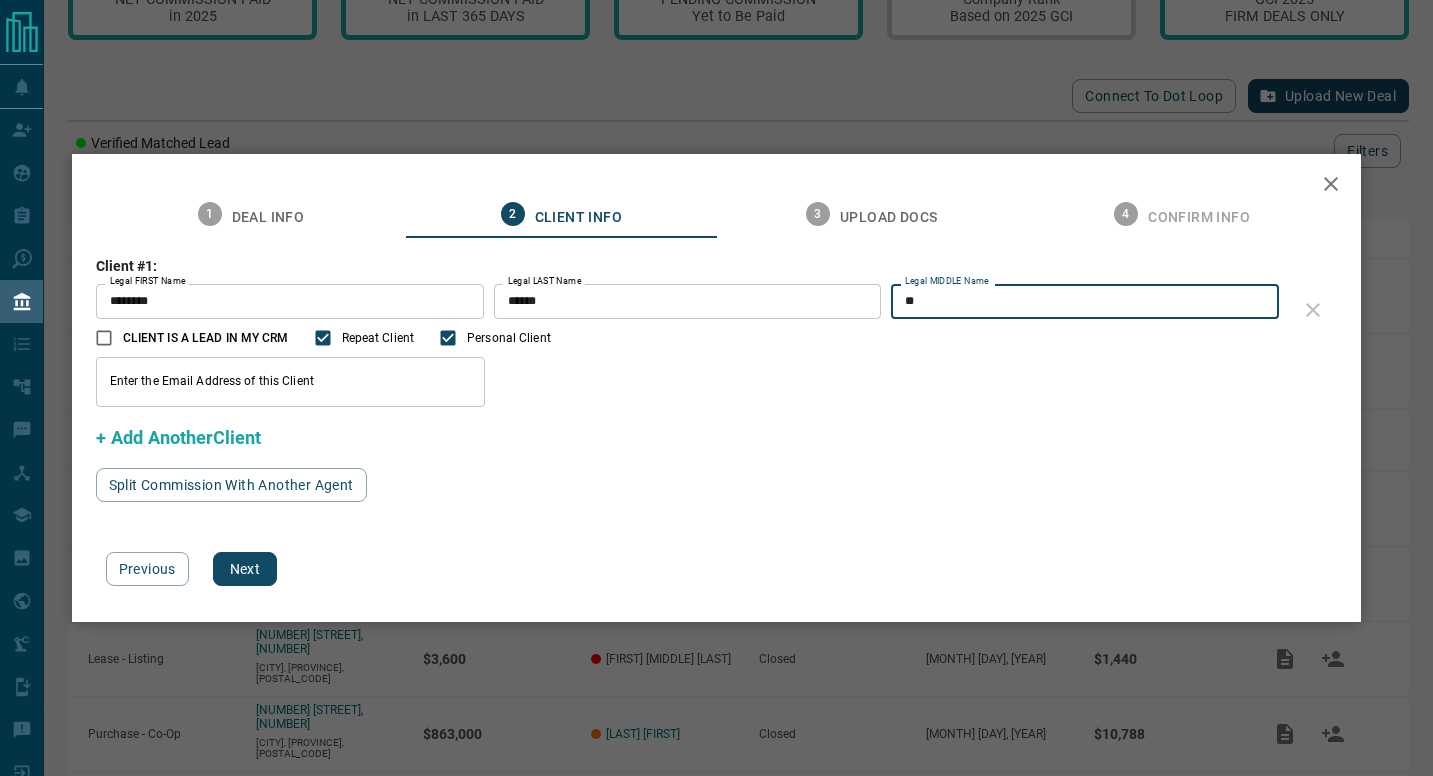 type on "*" 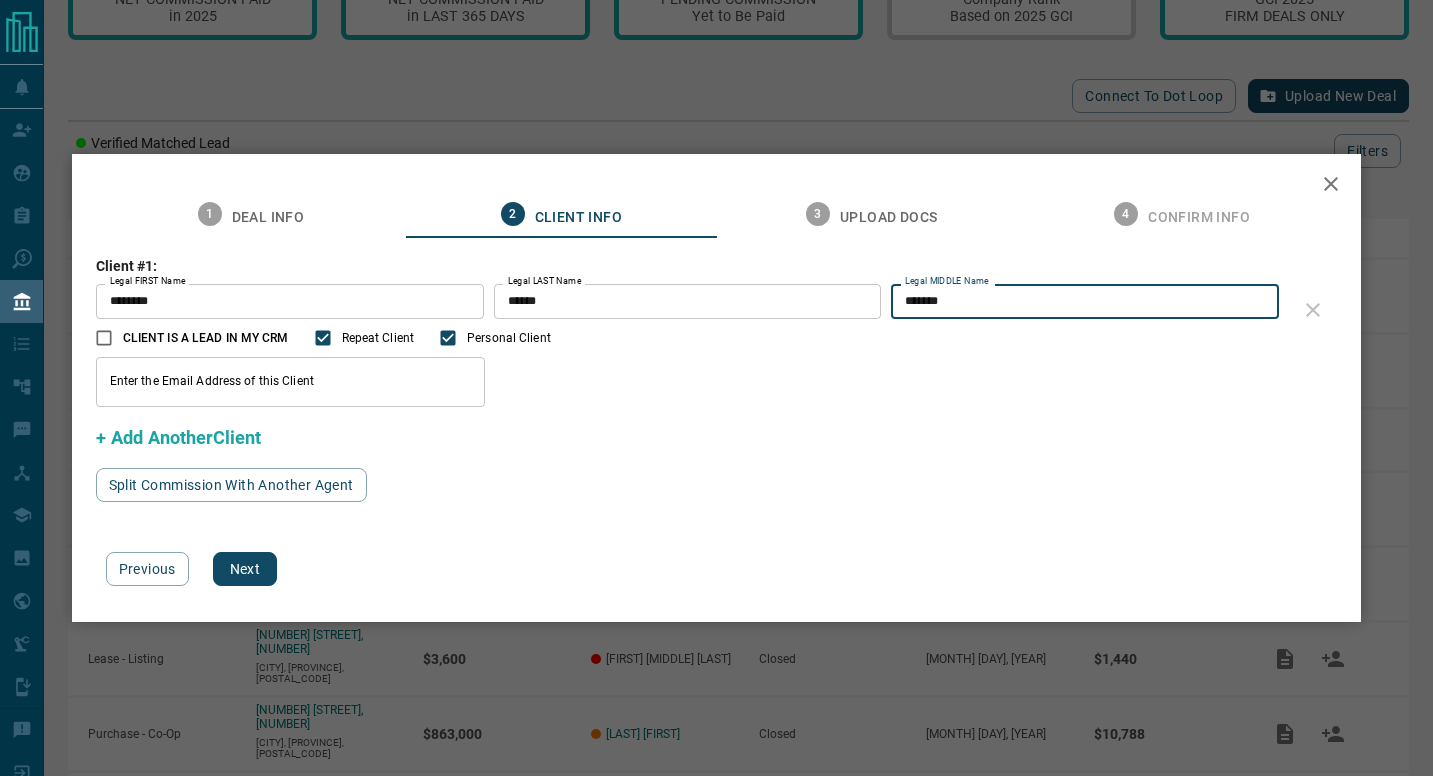 type on "*******" 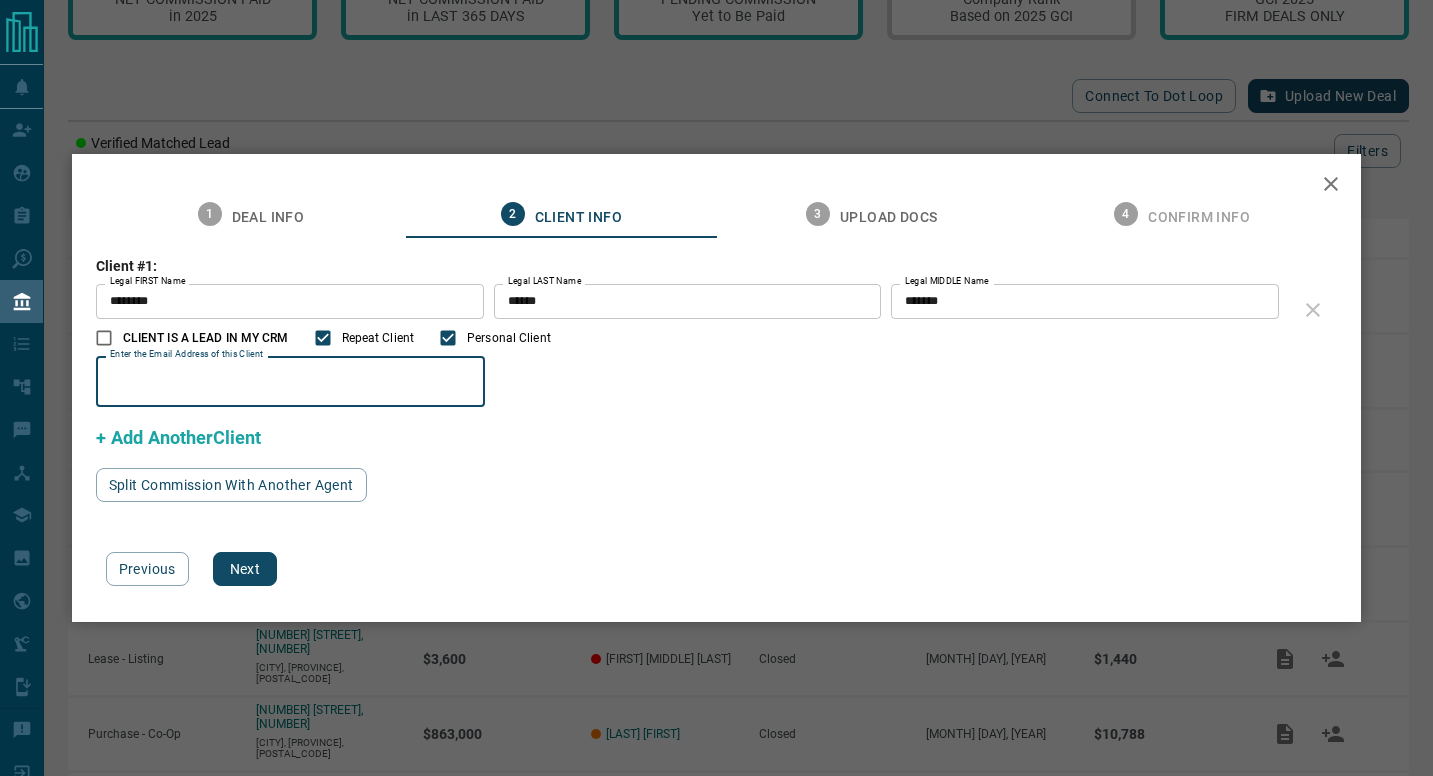 paste on "**********" 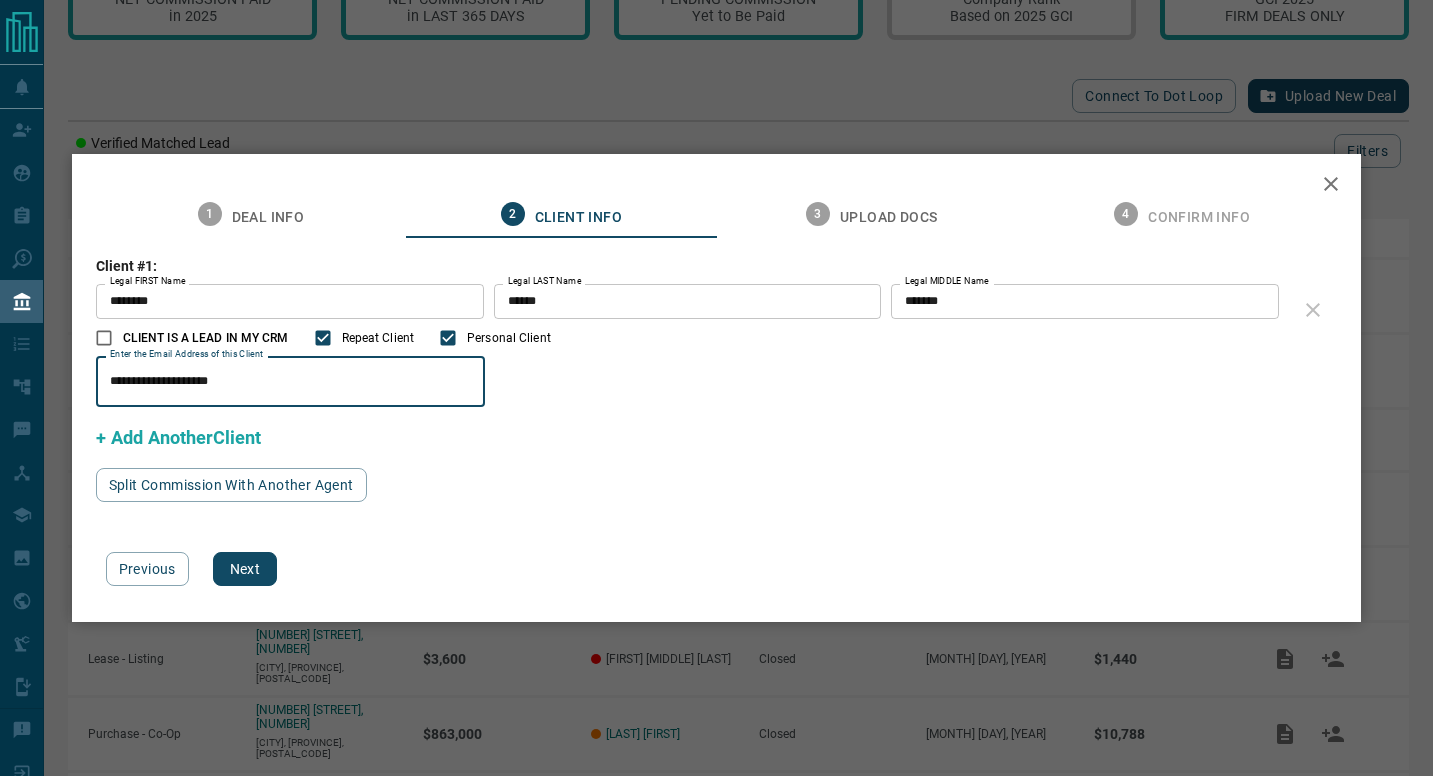 type on "**********" 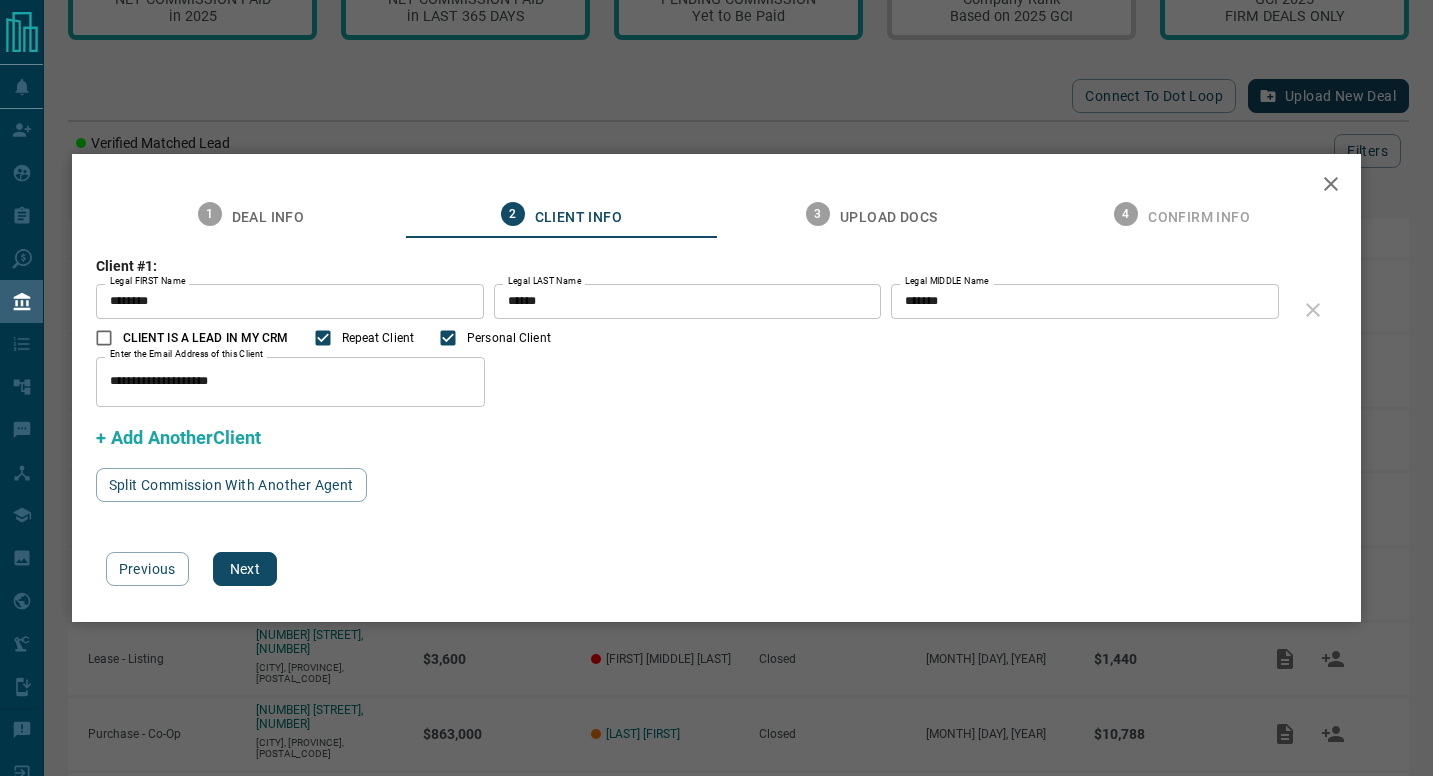 click on "**********" at bounding box center (717, 380) 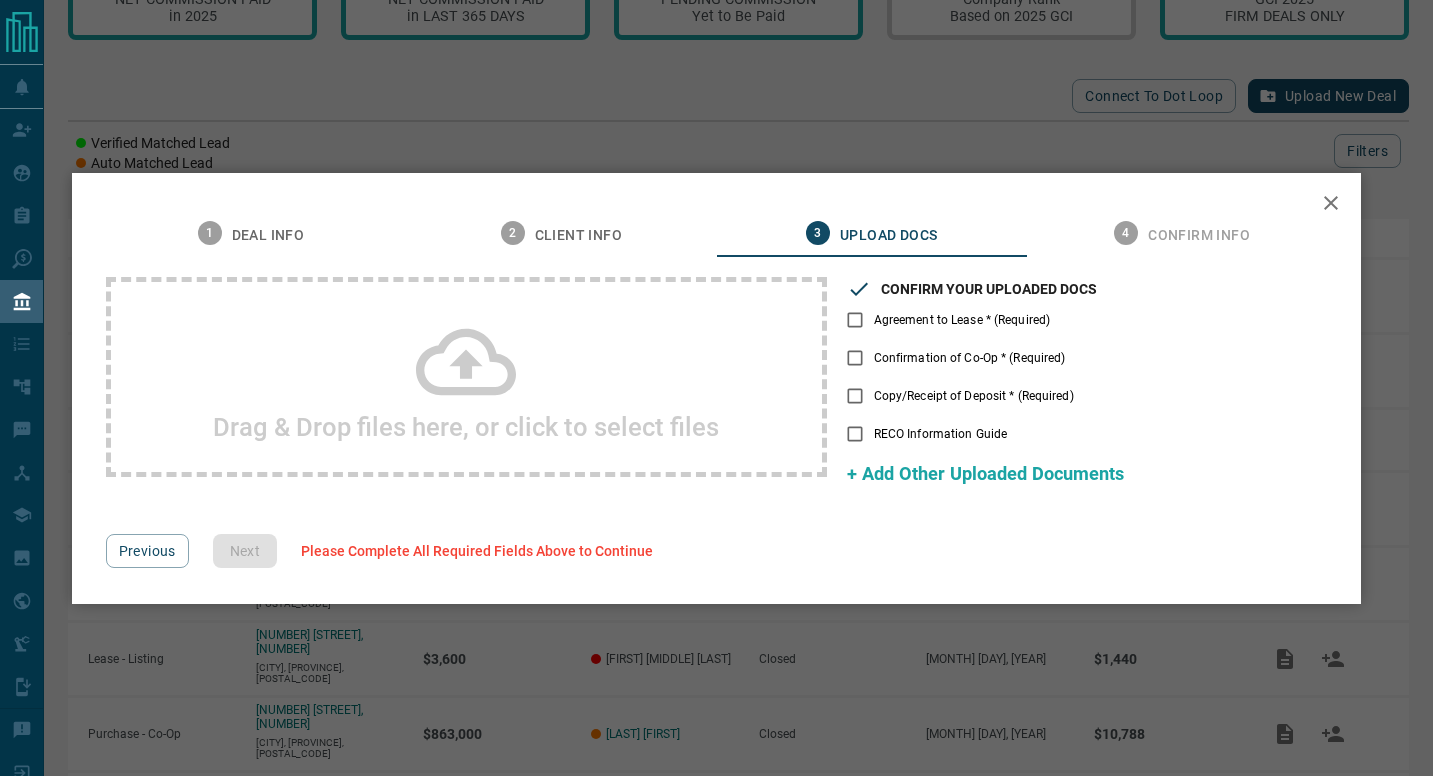 click 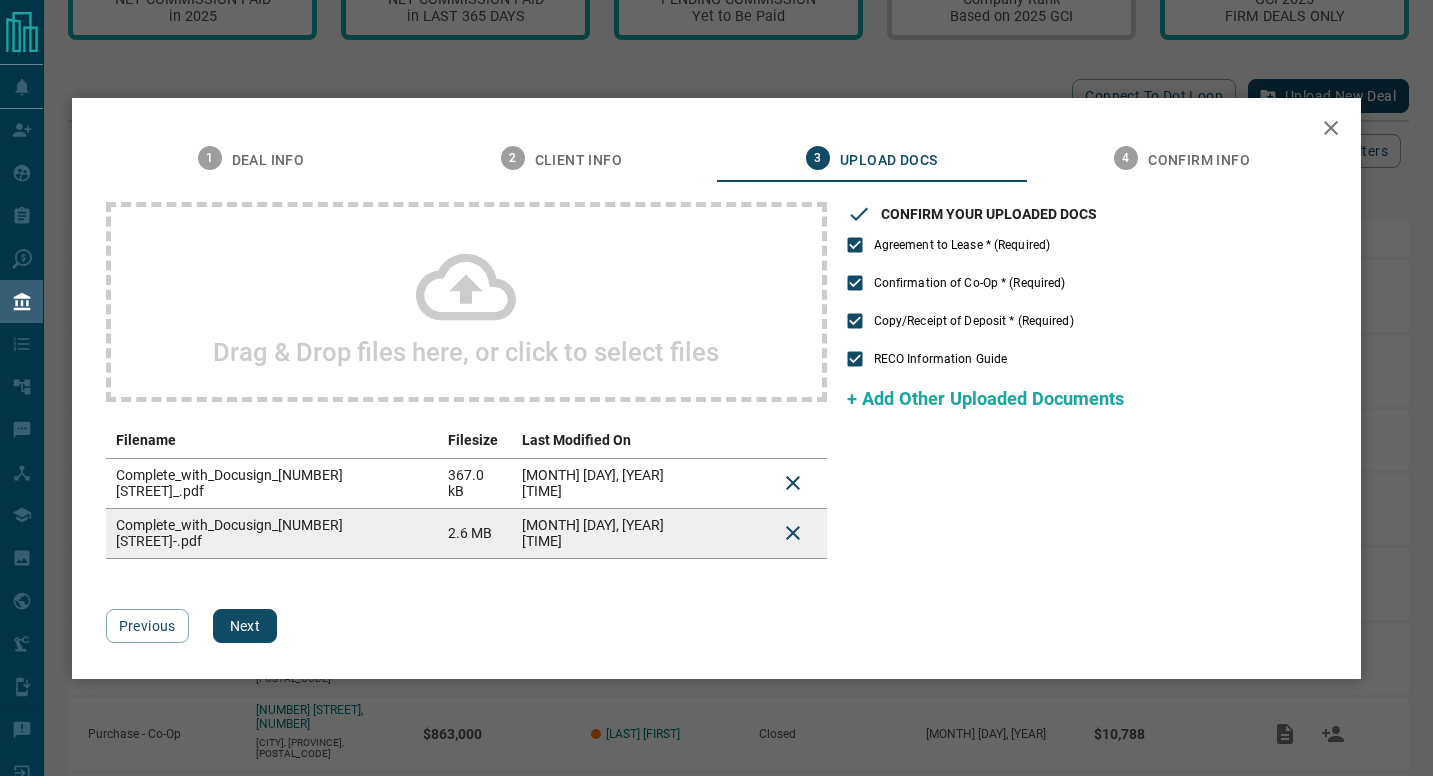 click on "Drag & Drop files here, or click to select files" at bounding box center [466, 352] 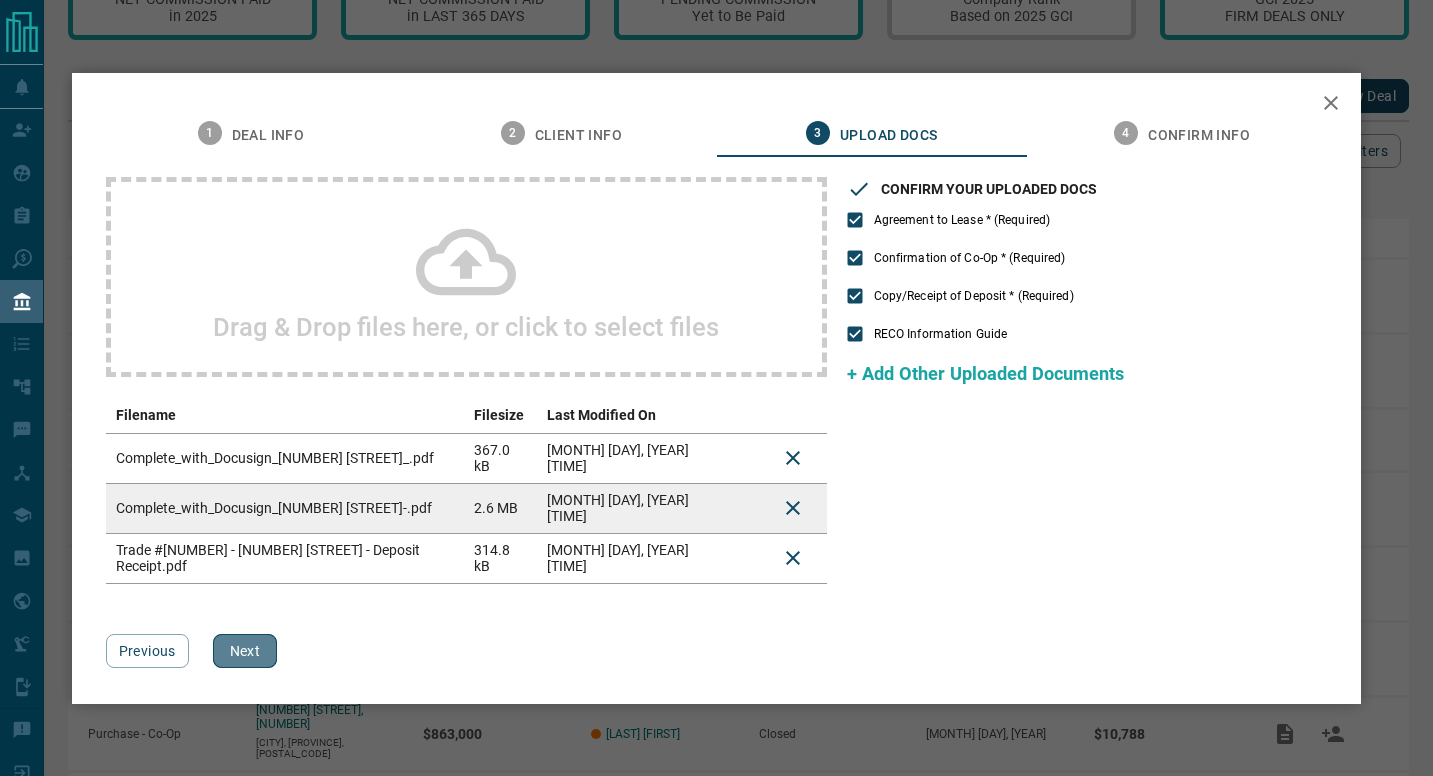 click on "Next" at bounding box center [245, 651] 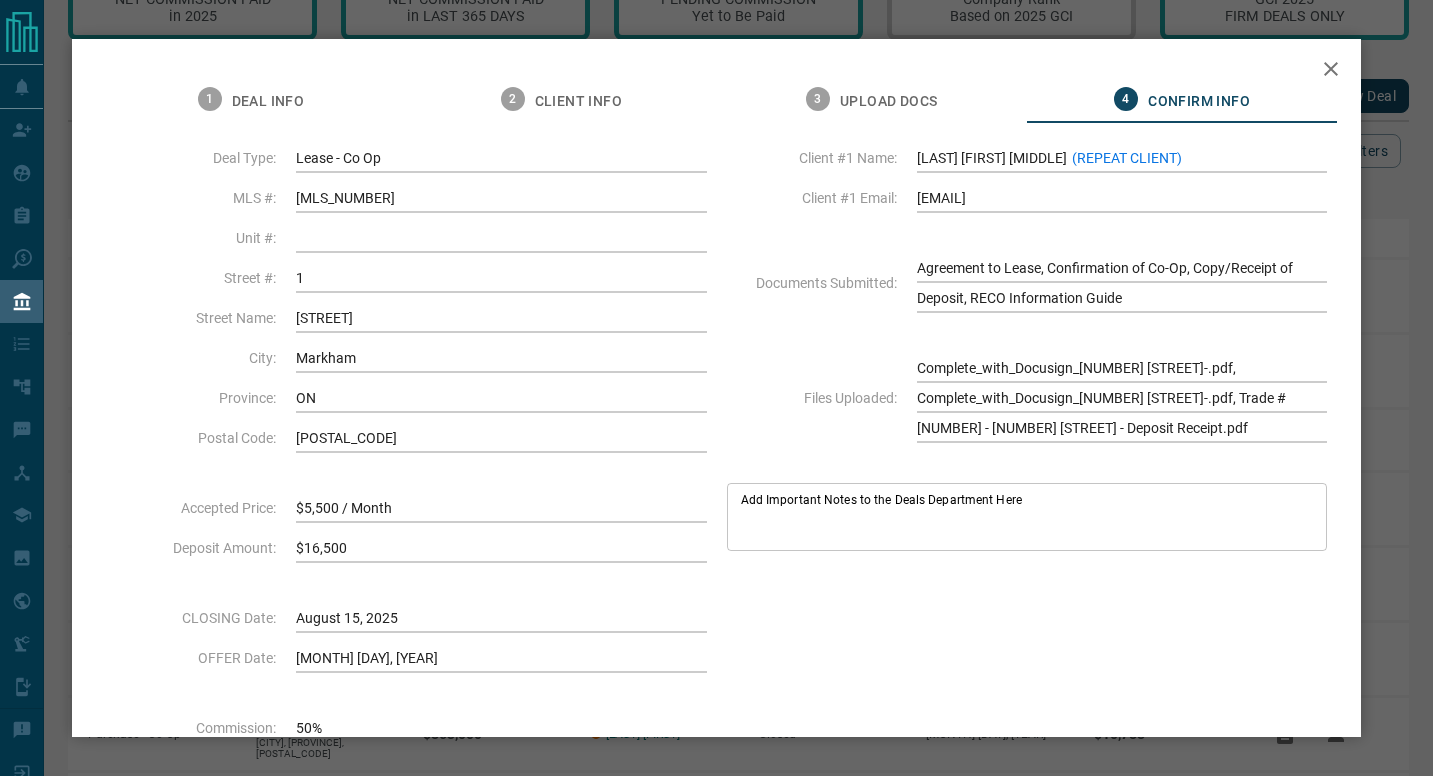 scroll, scrollTop: 165, scrollLeft: 0, axis: vertical 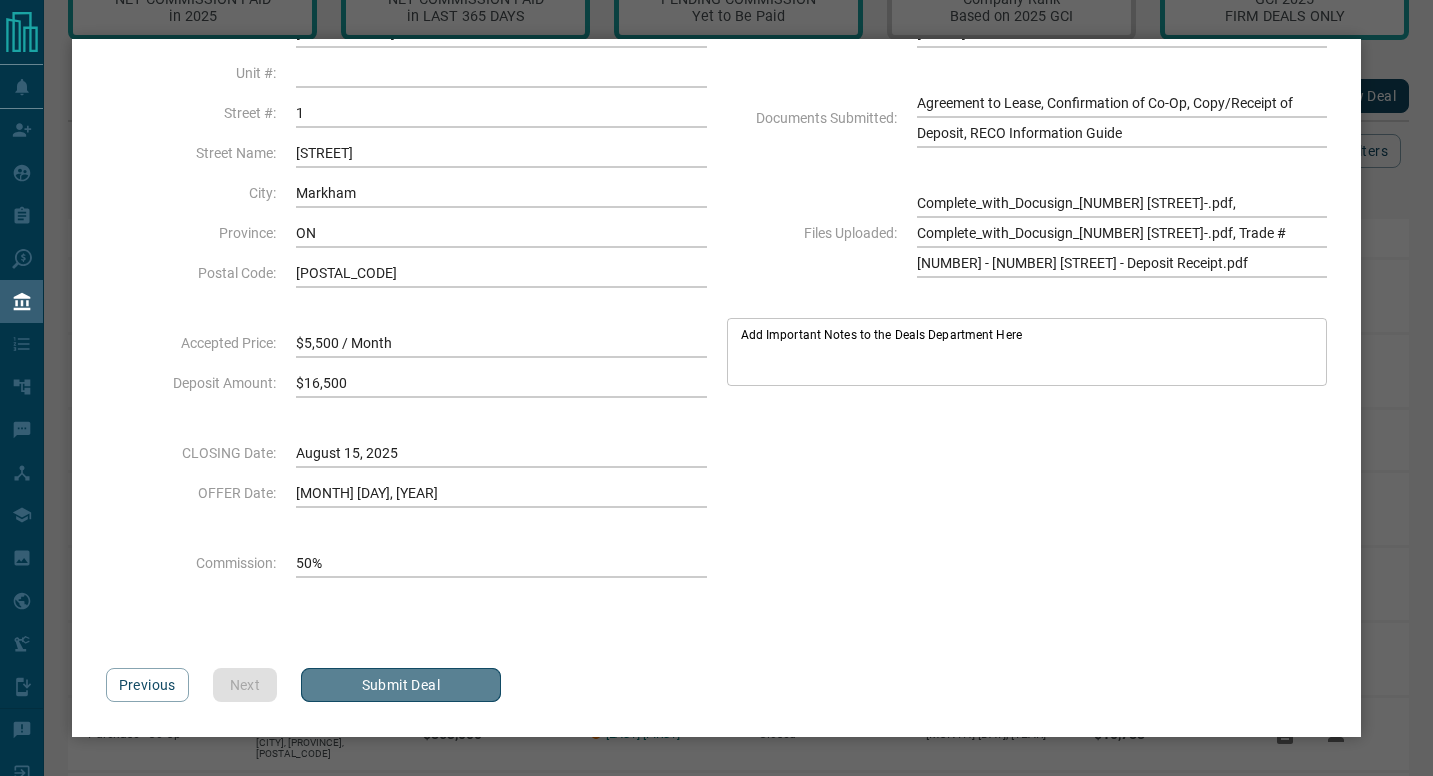 click on "Submit Deal" at bounding box center [401, 685] 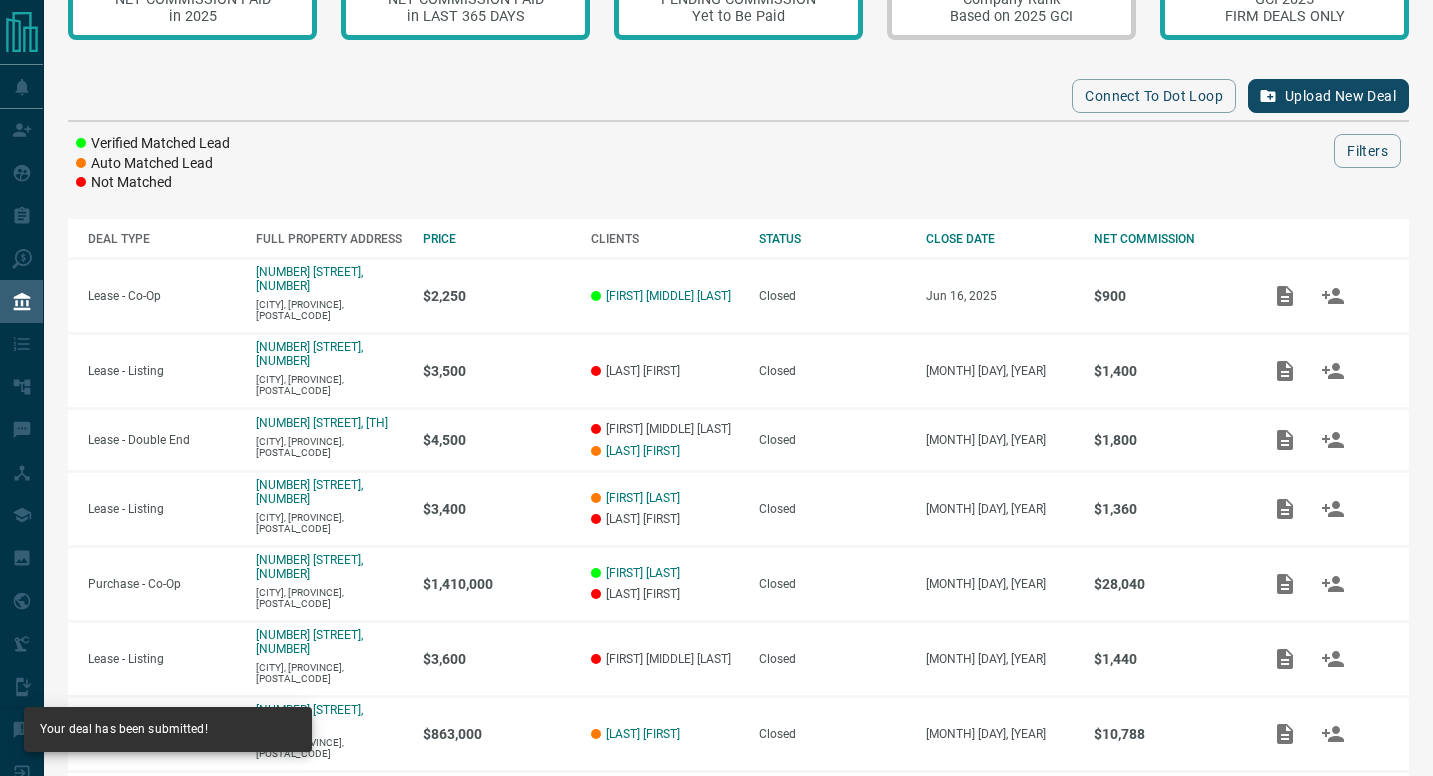 scroll, scrollTop: 0, scrollLeft: 0, axis: both 